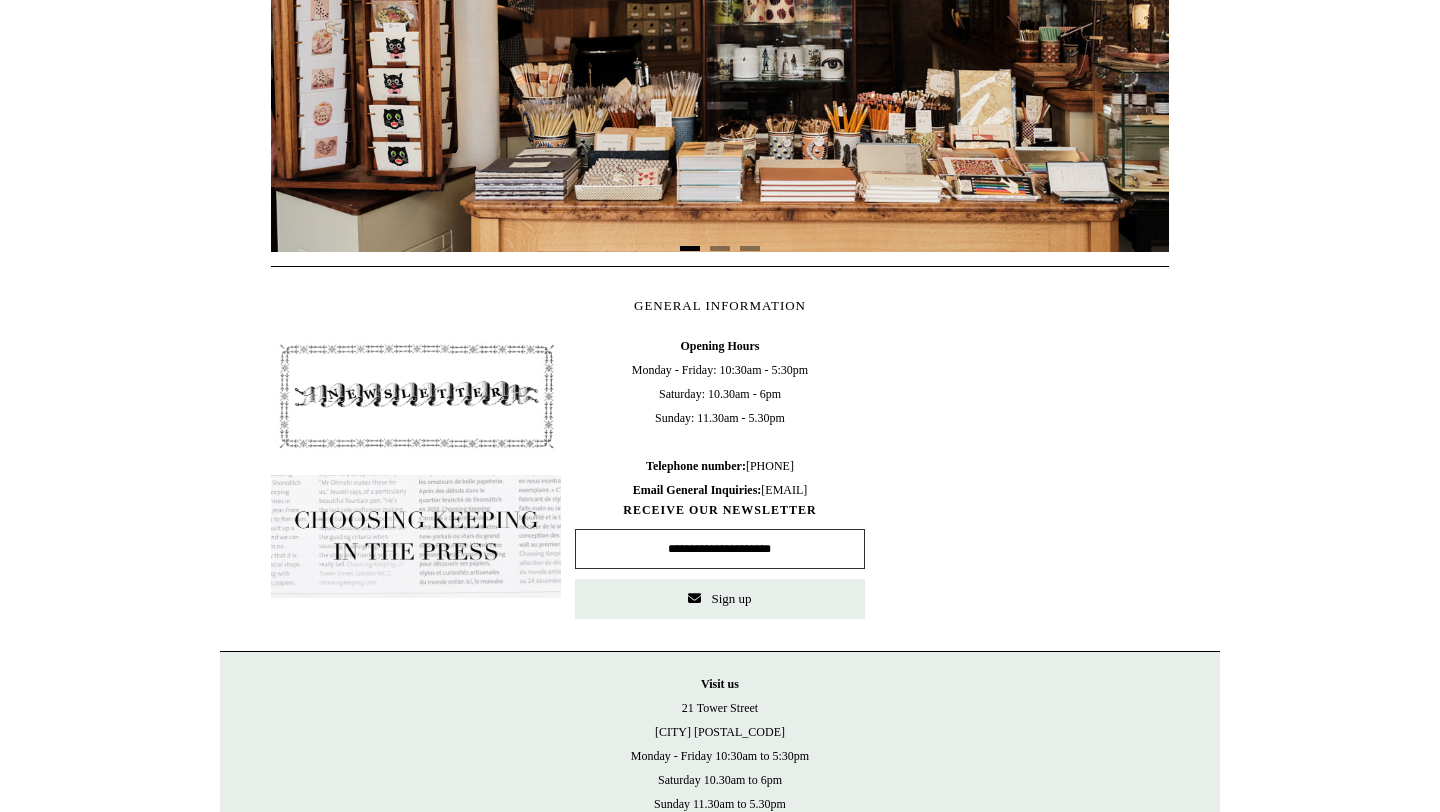 scroll, scrollTop: 0, scrollLeft: 0, axis: both 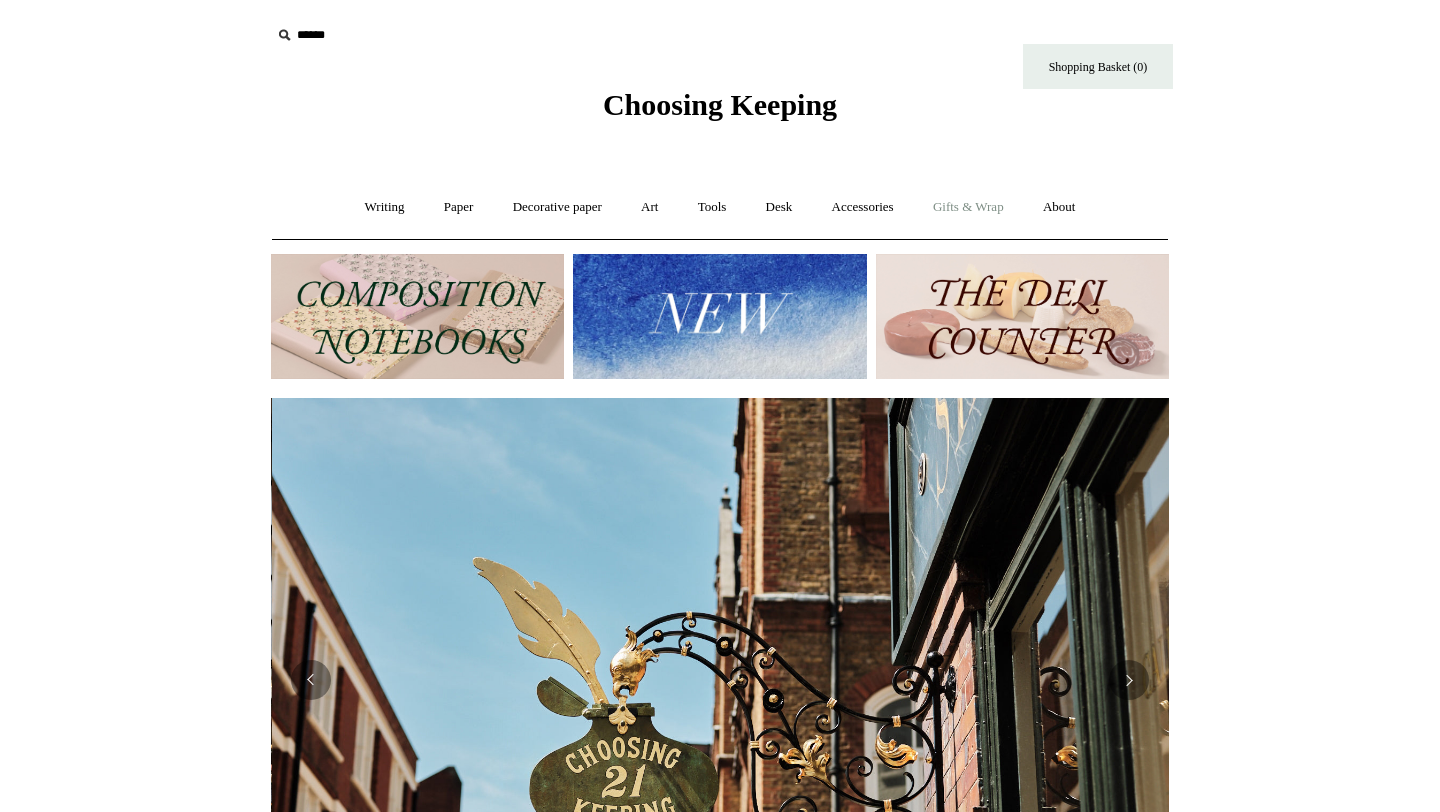 click on "Gifts & Wrap +" at bounding box center [968, 207] 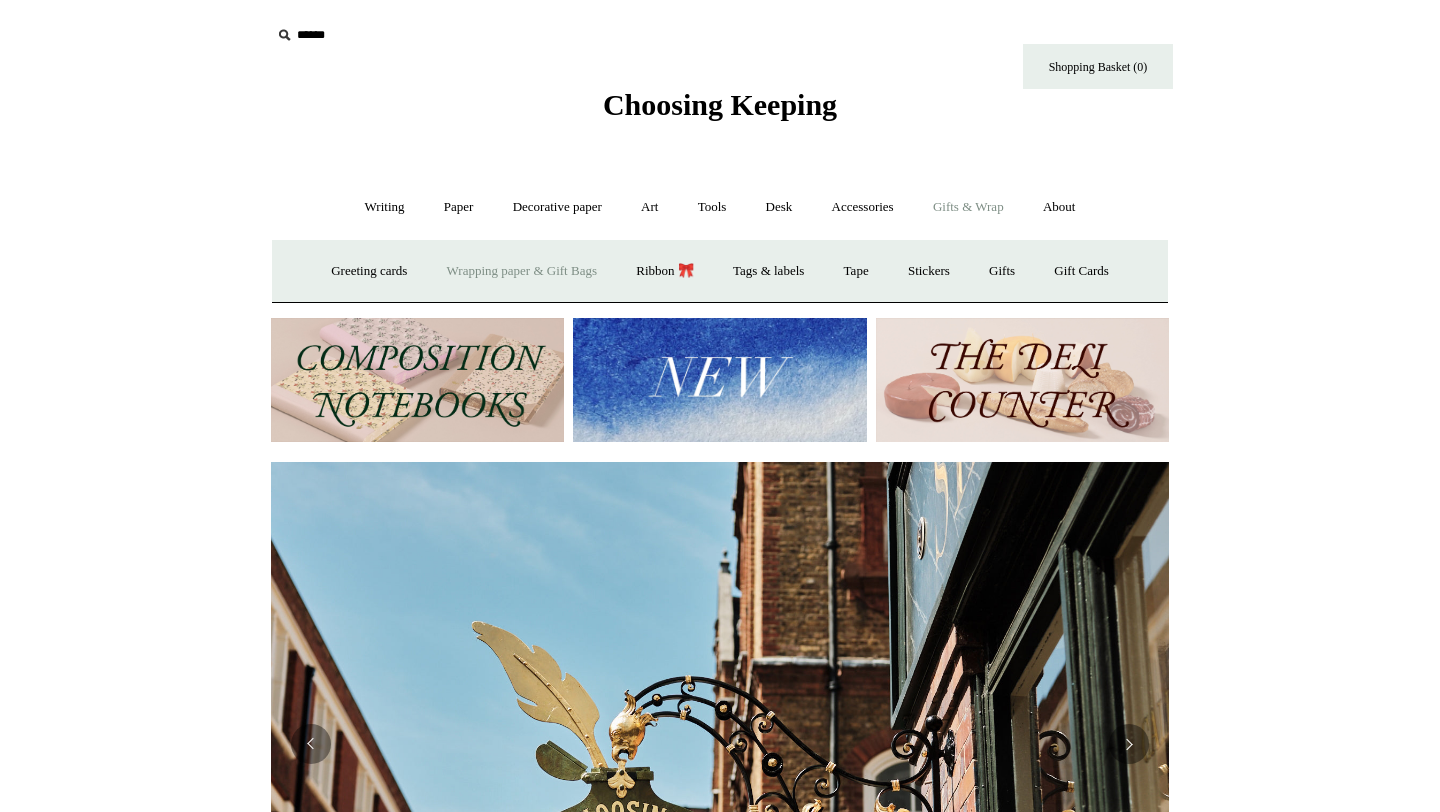 click on "Wrapping paper & Gift Bags" at bounding box center [522, 271] 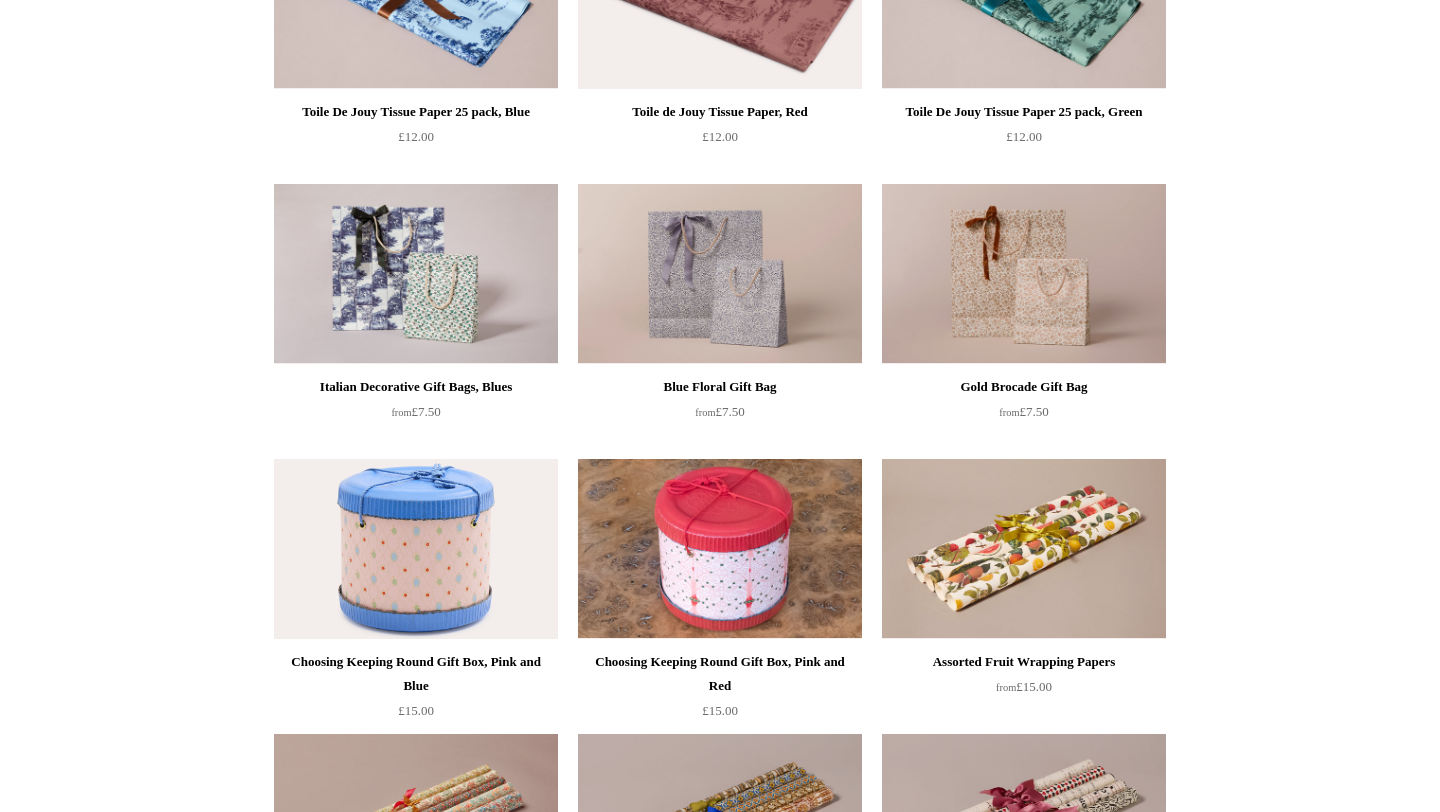scroll, scrollTop: 0, scrollLeft: 0, axis: both 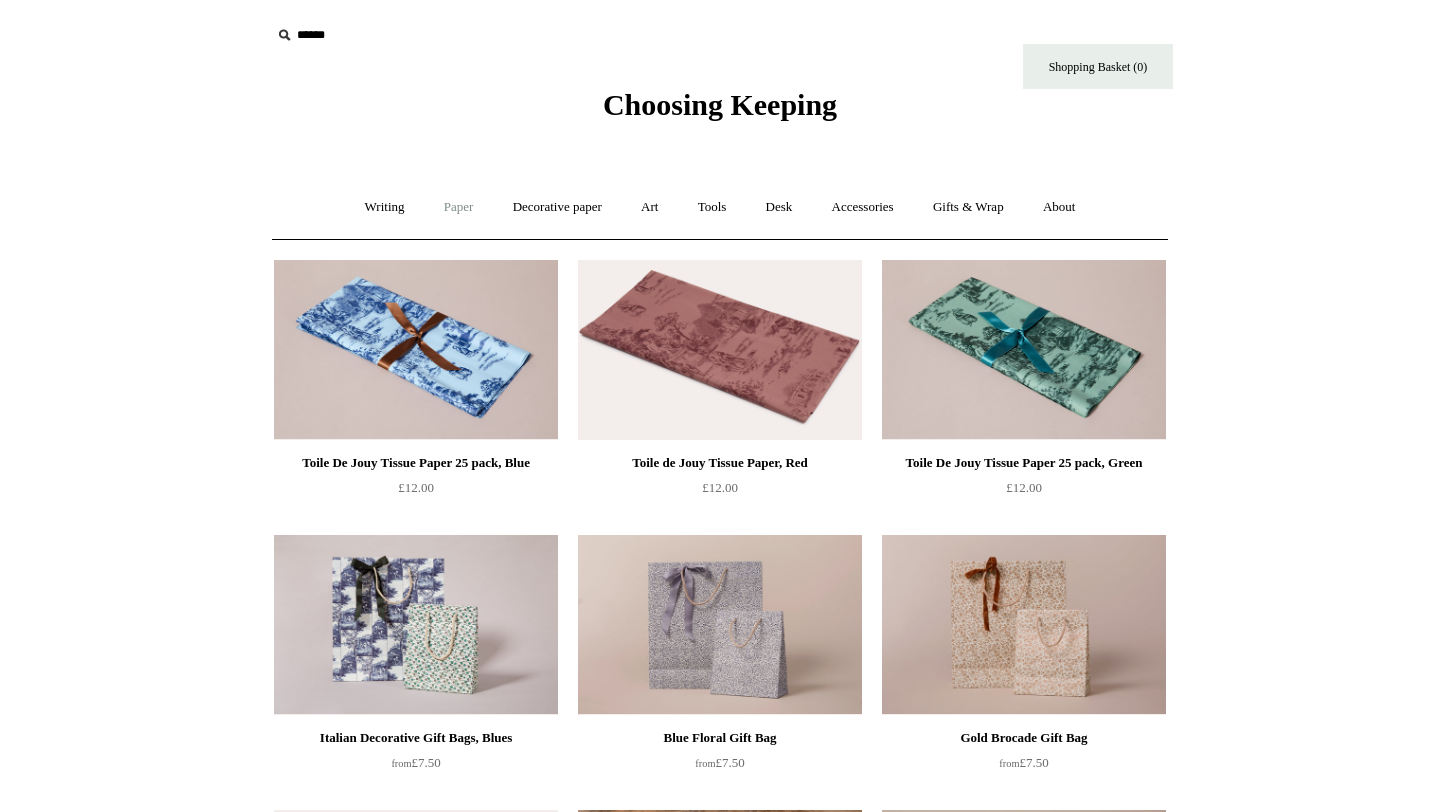click on "Paper +" at bounding box center [459, 207] 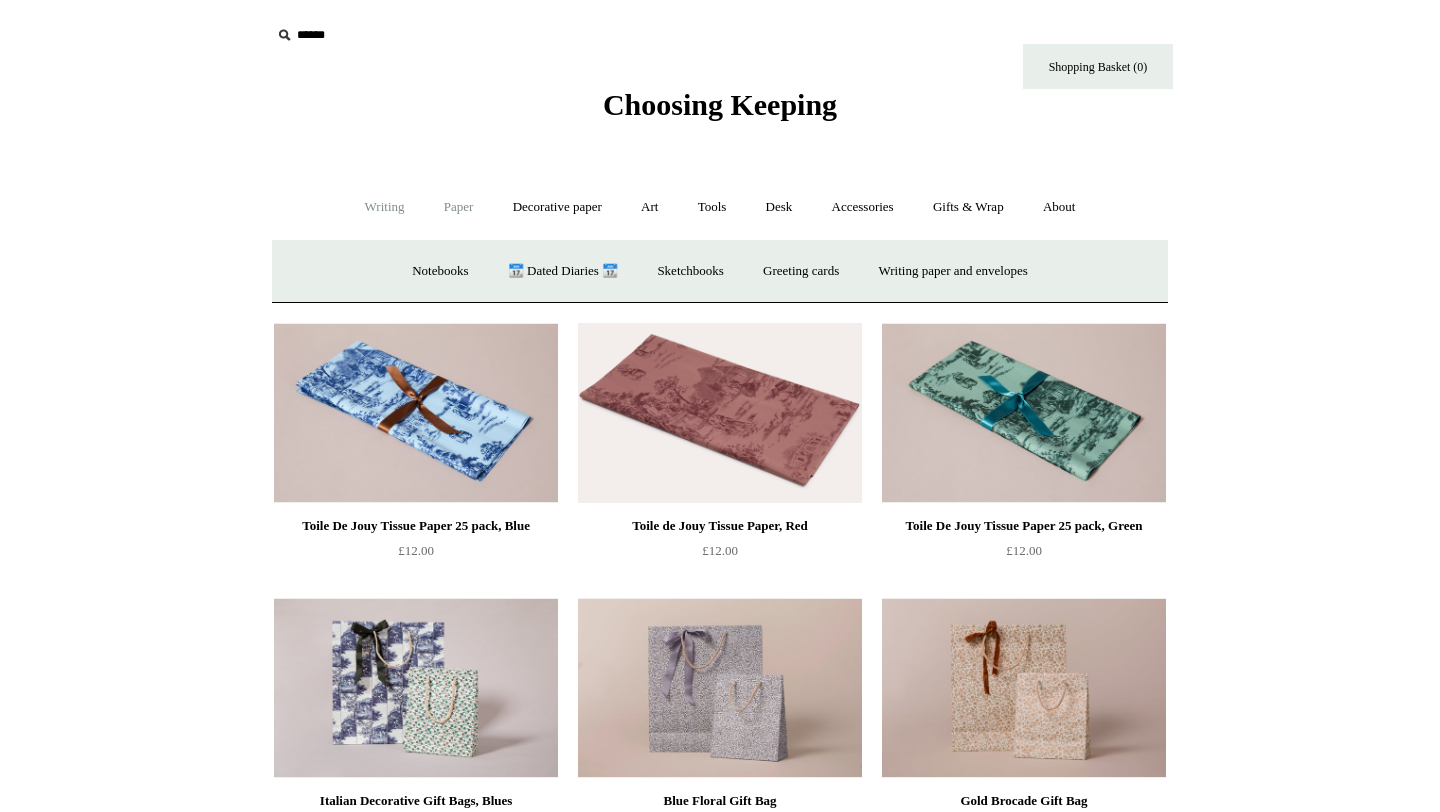 click on "Writing +" at bounding box center (385, 207) 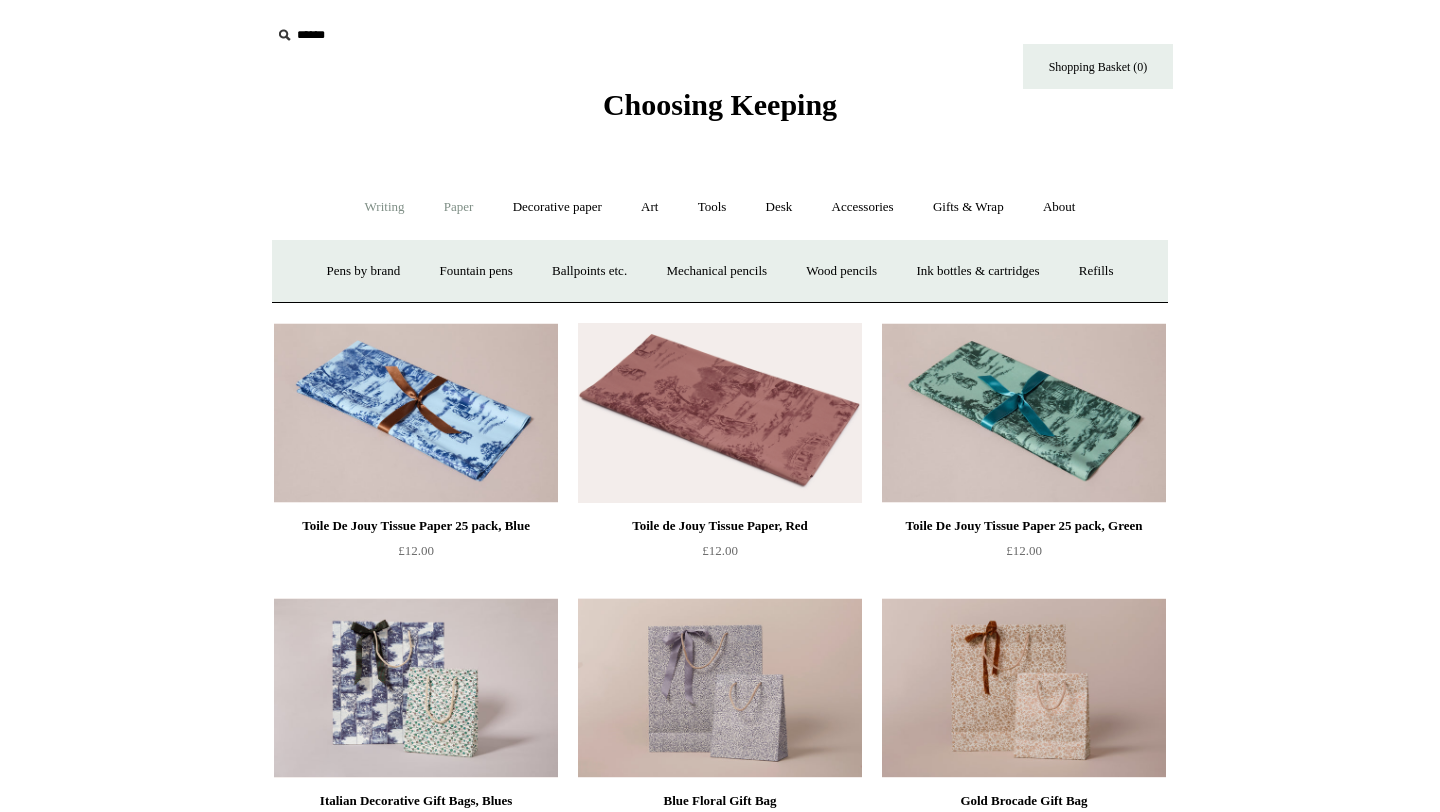 click on "Paper +" at bounding box center (459, 207) 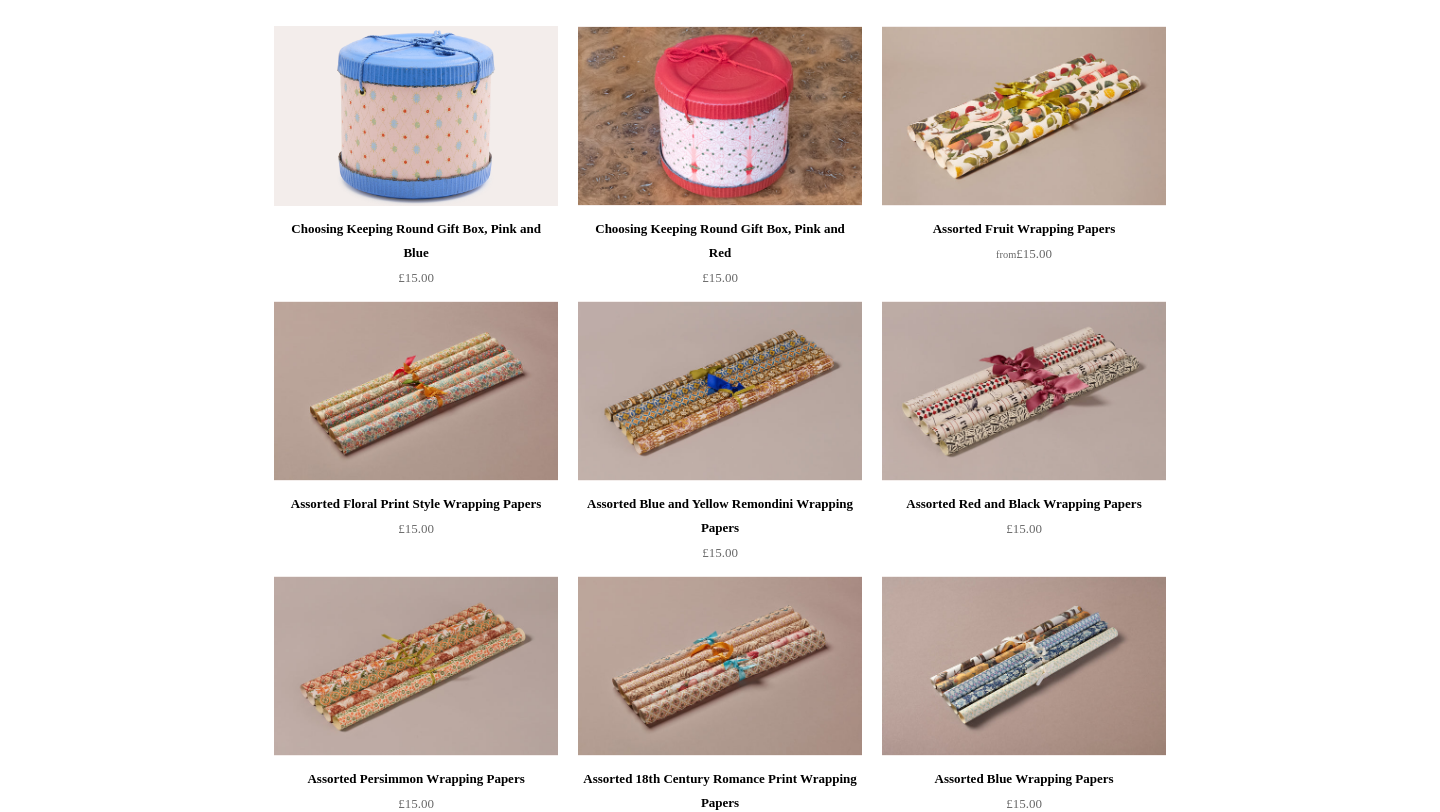 scroll, scrollTop: 1351, scrollLeft: 0, axis: vertical 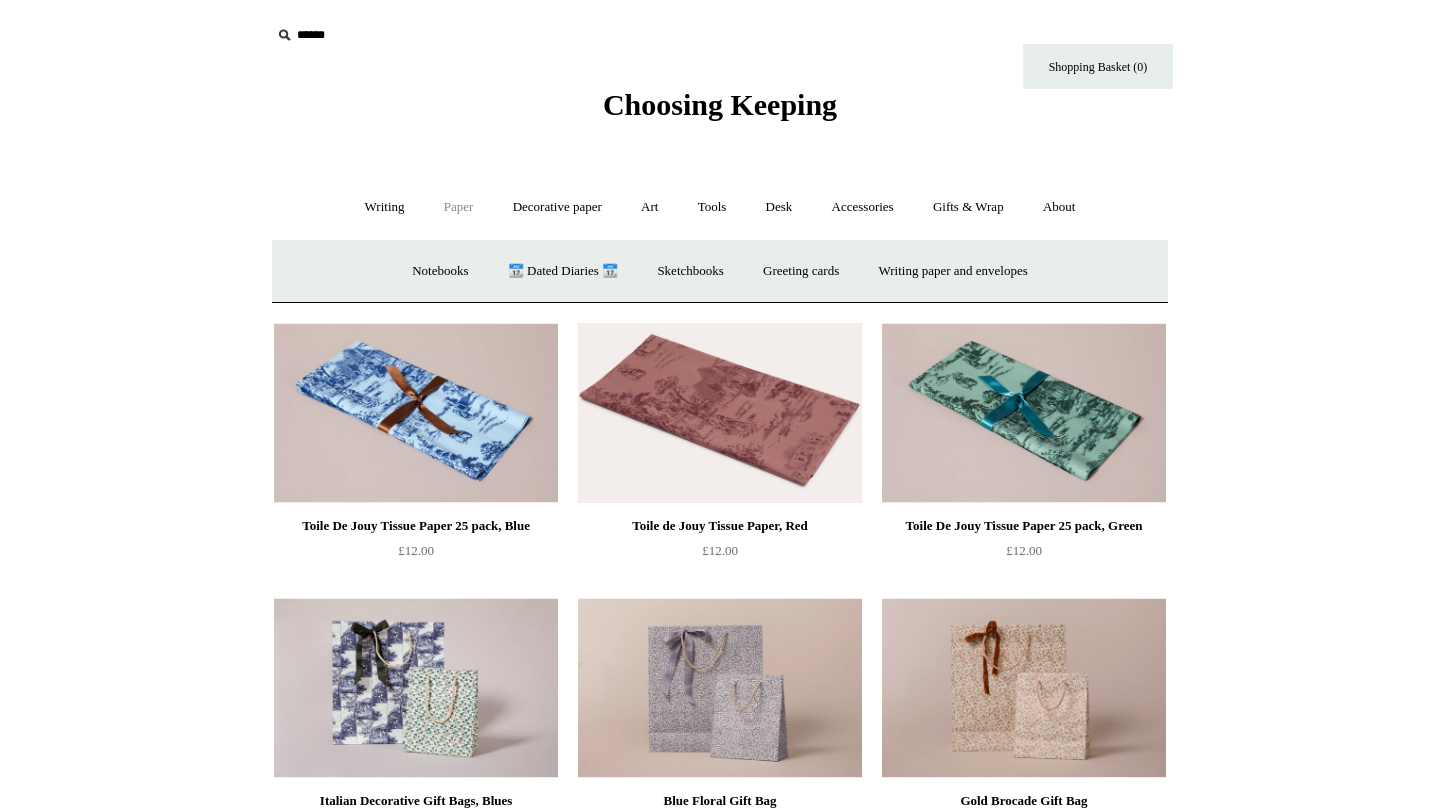 click on "Choosing Keeping" at bounding box center (720, 104) 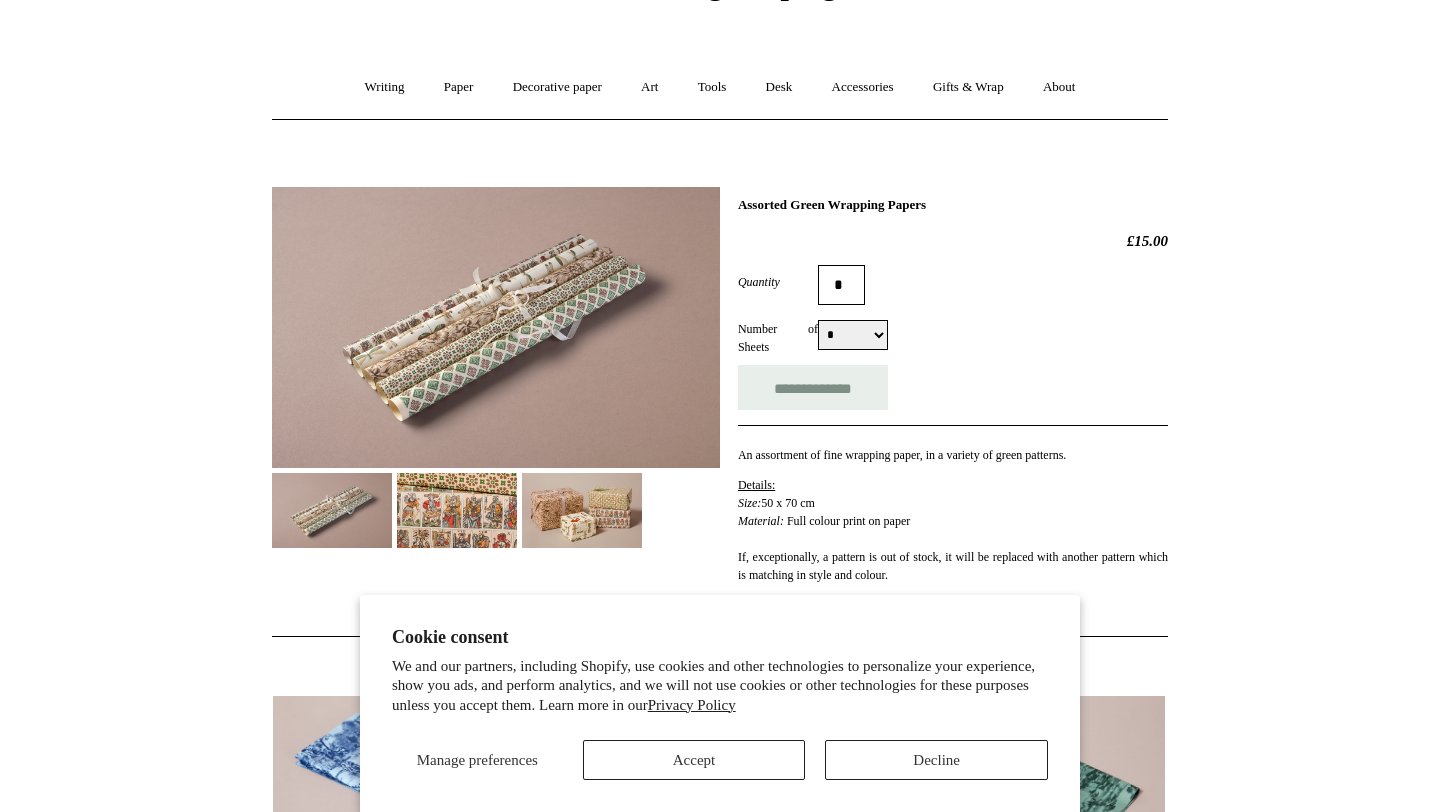 scroll, scrollTop: 220, scrollLeft: 0, axis: vertical 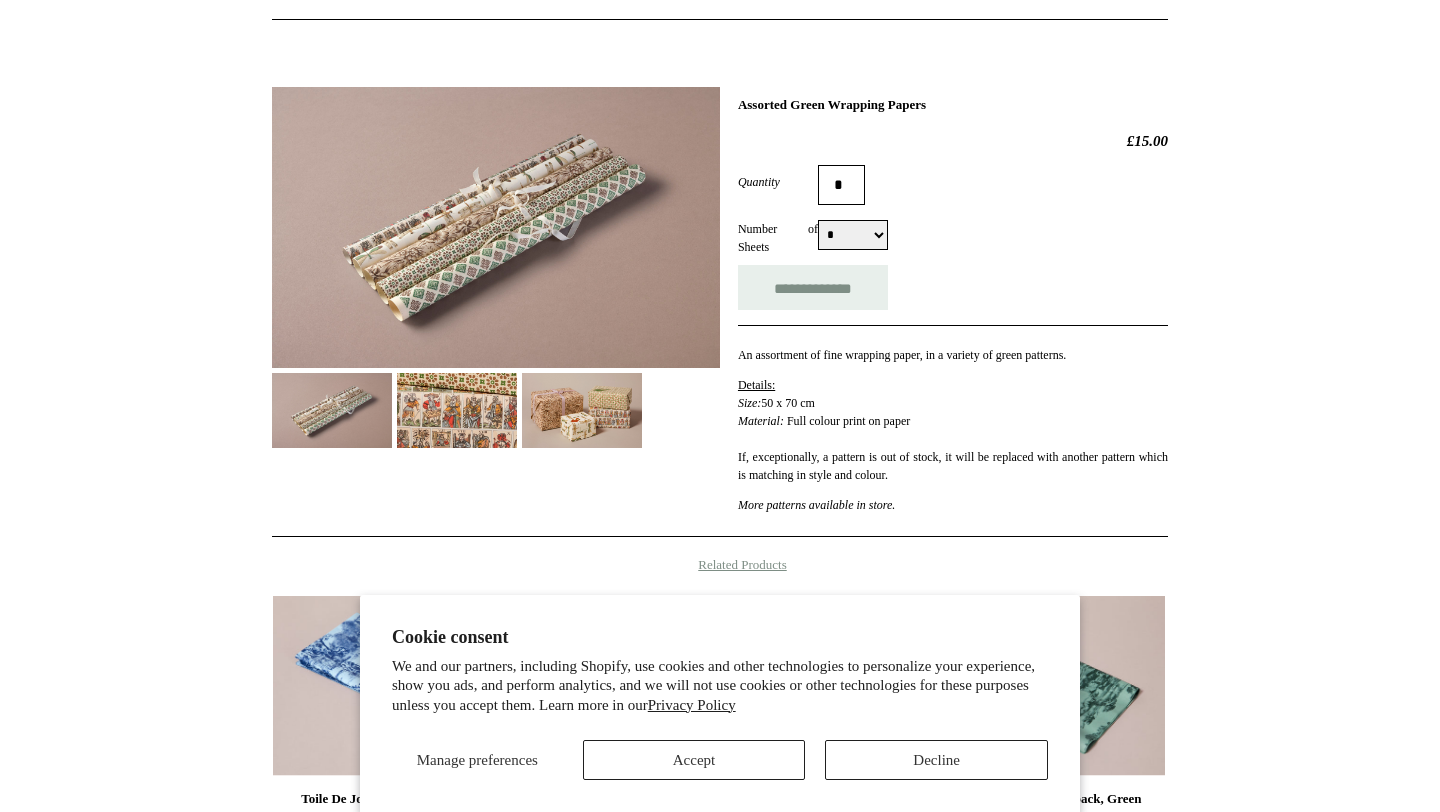 click at bounding box center (457, 410) 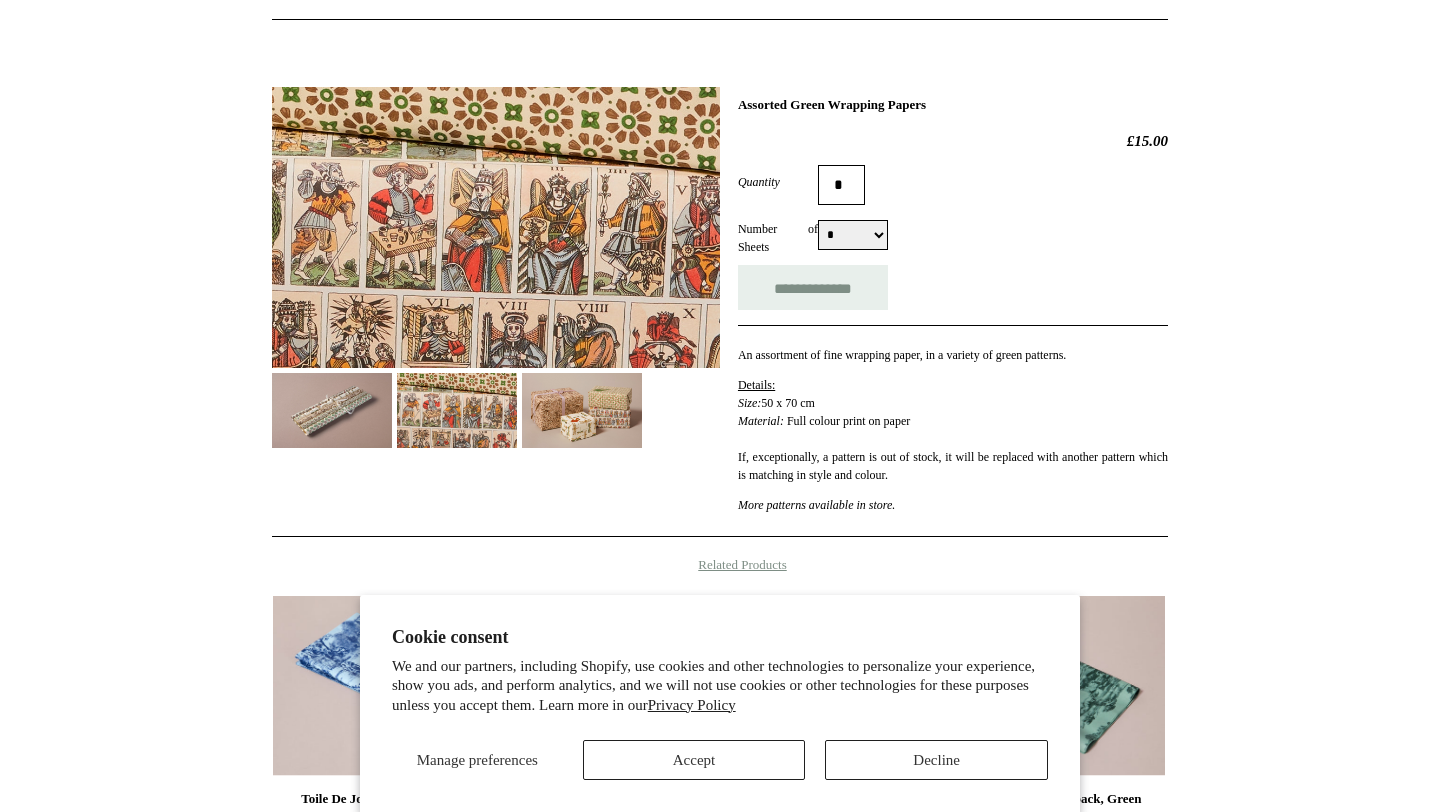 click at bounding box center [582, 410] 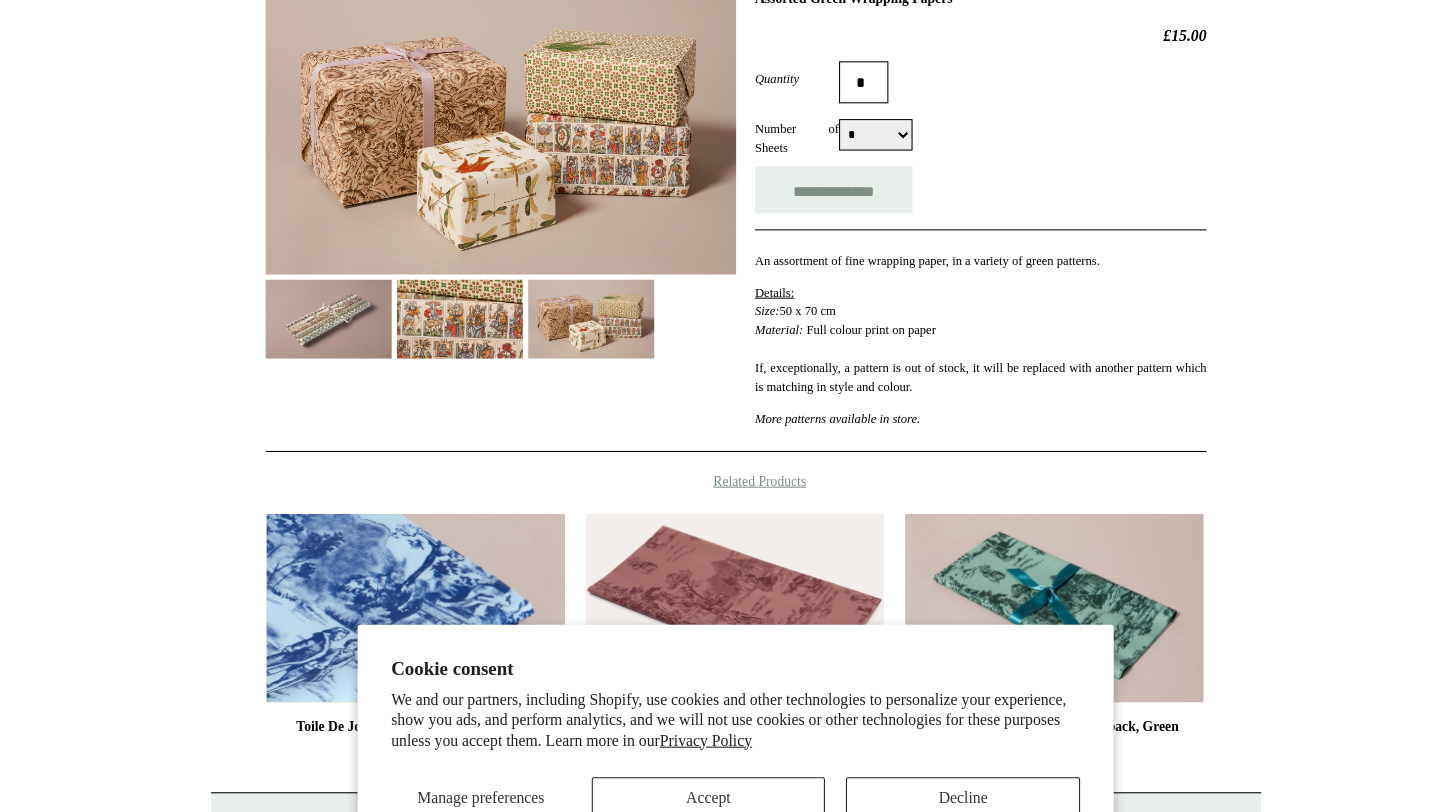 scroll, scrollTop: 0, scrollLeft: 0, axis: both 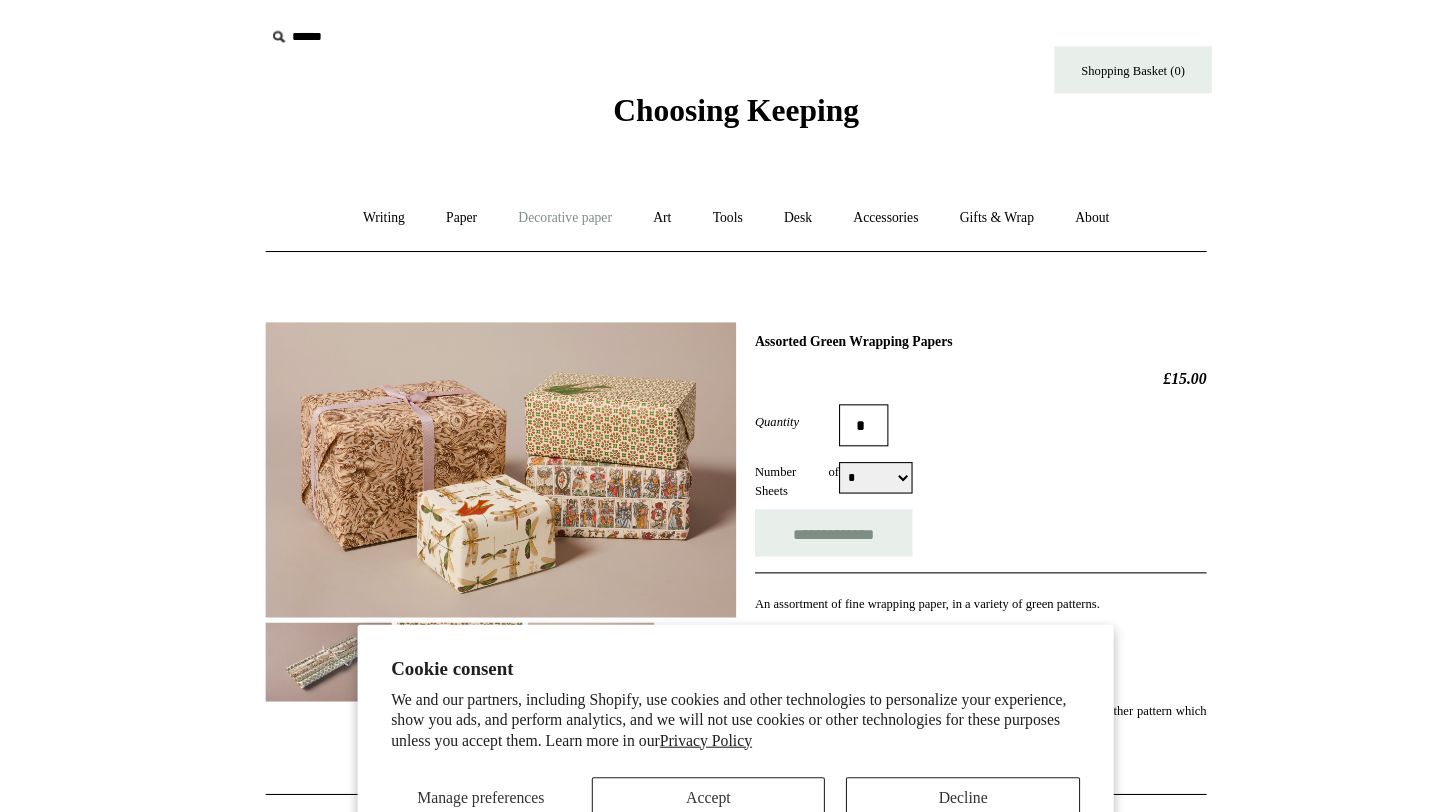 click on "Decorative paper +" at bounding box center (557, 207) 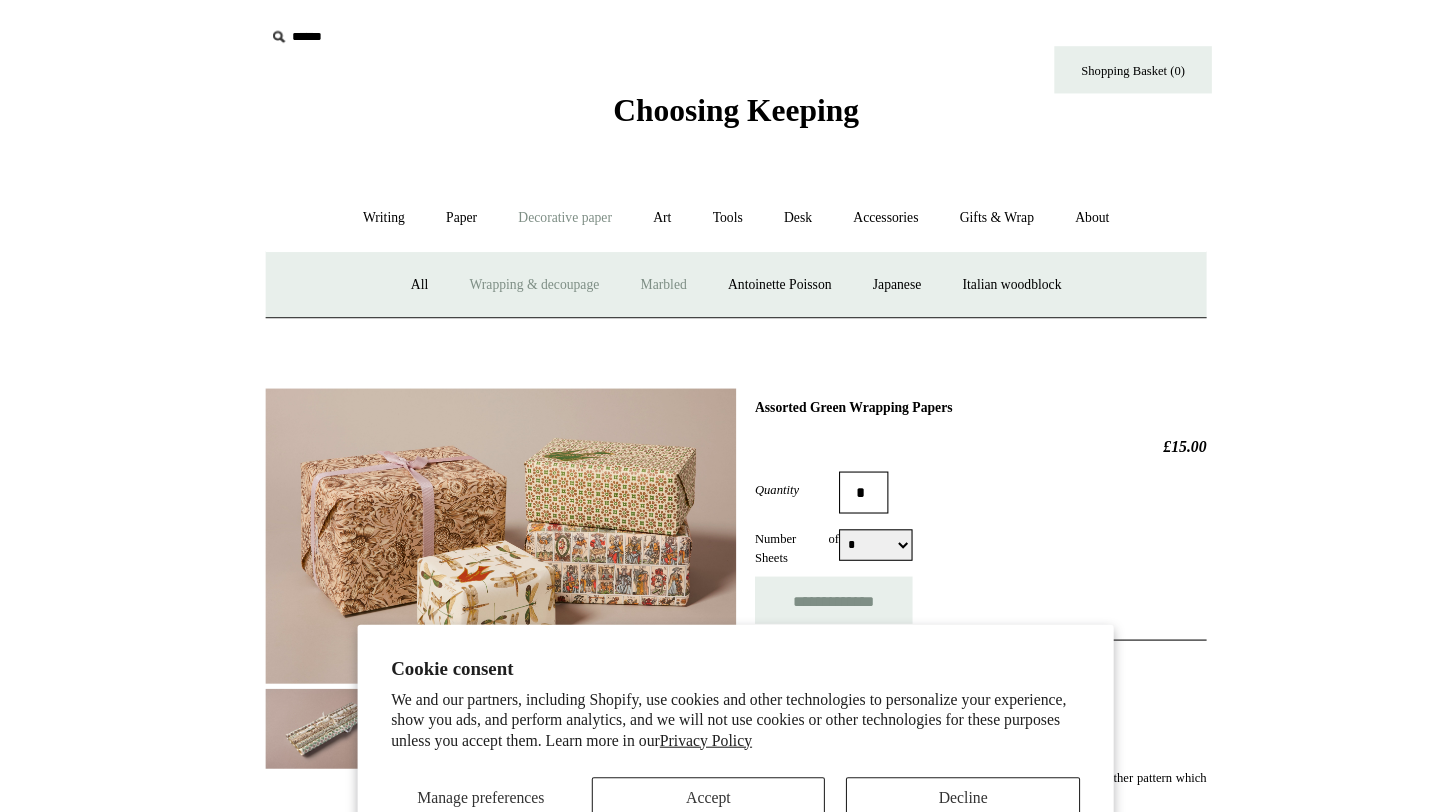 click on "Marbled" at bounding box center [651, 271] 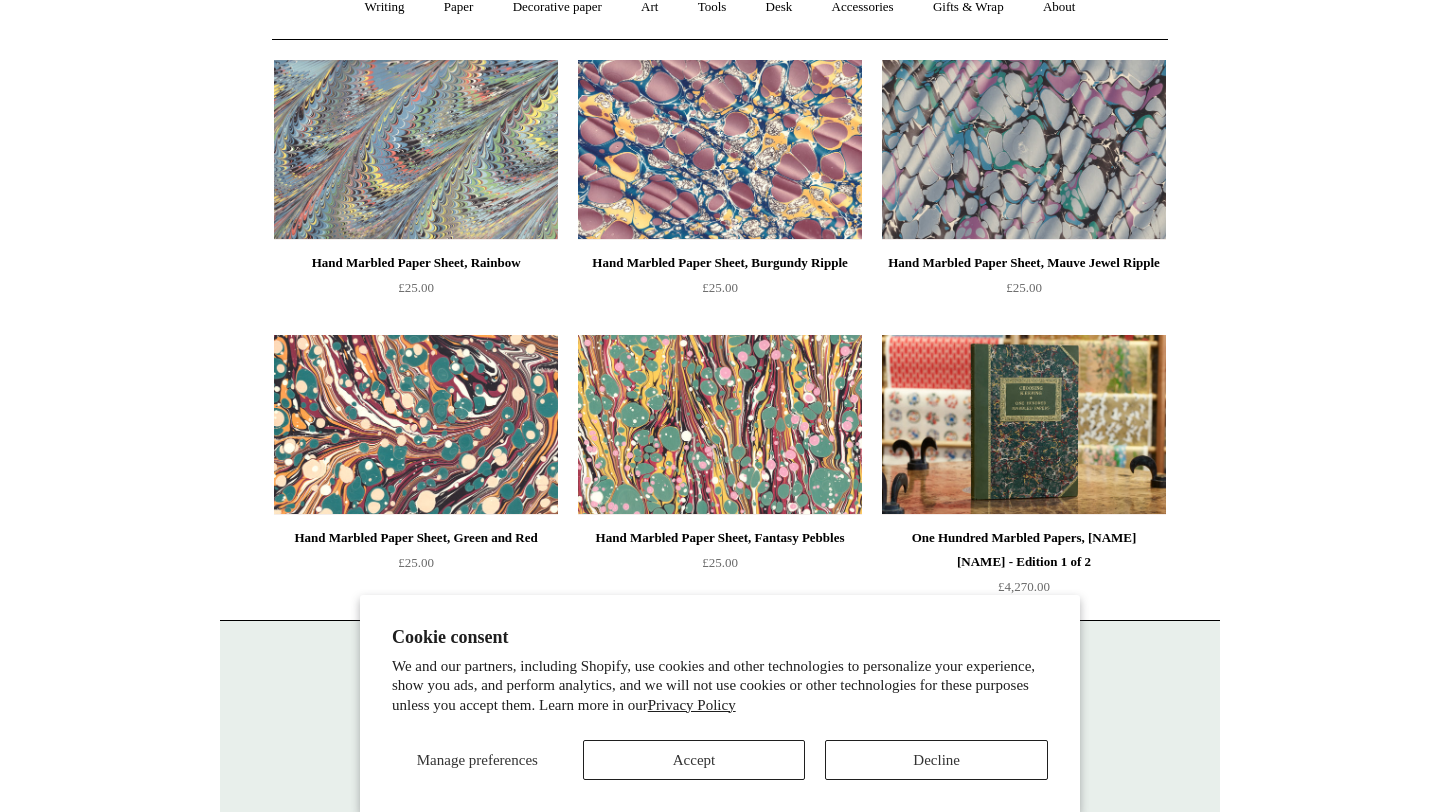 scroll, scrollTop: 0, scrollLeft: 0, axis: both 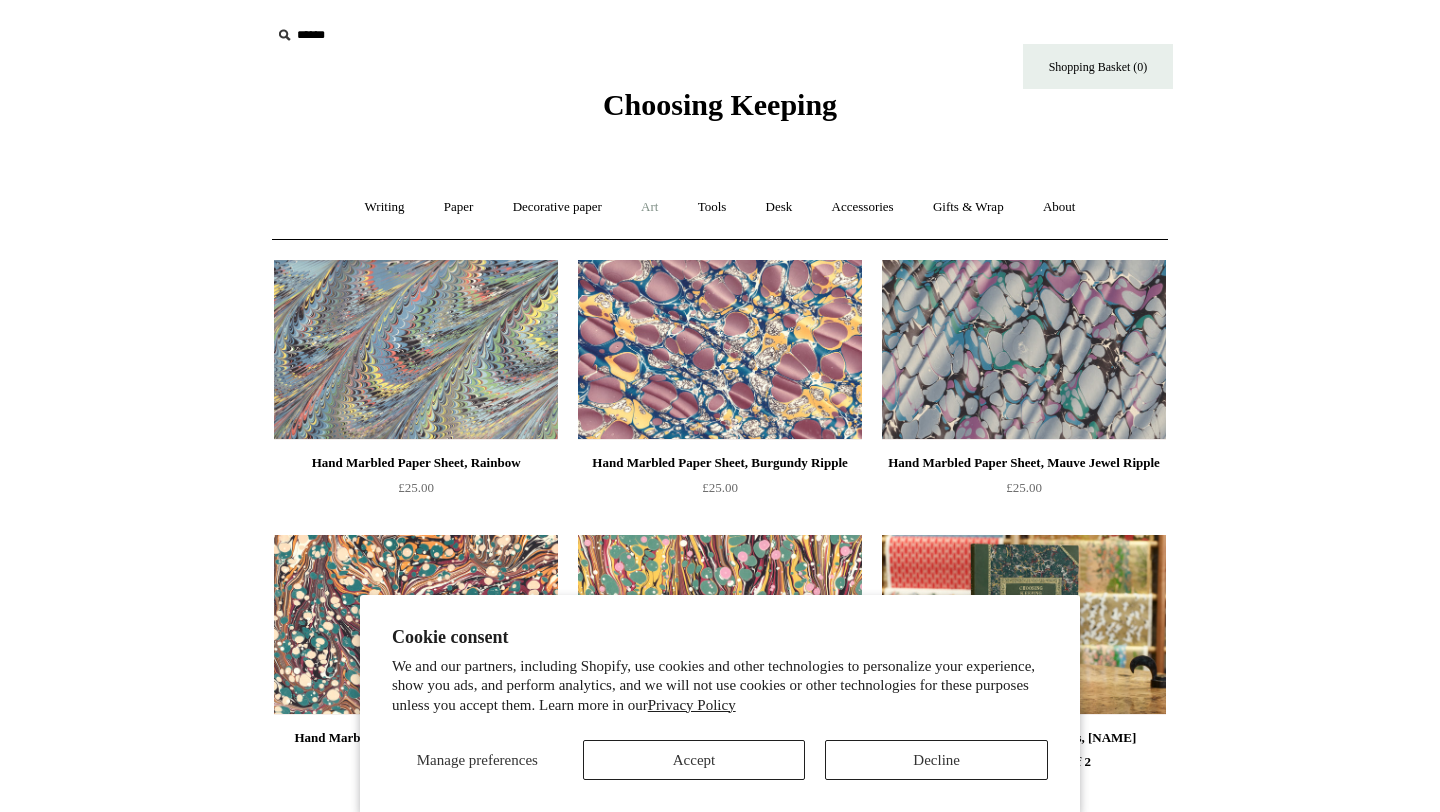 click on "Art +" at bounding box center [649, 207] 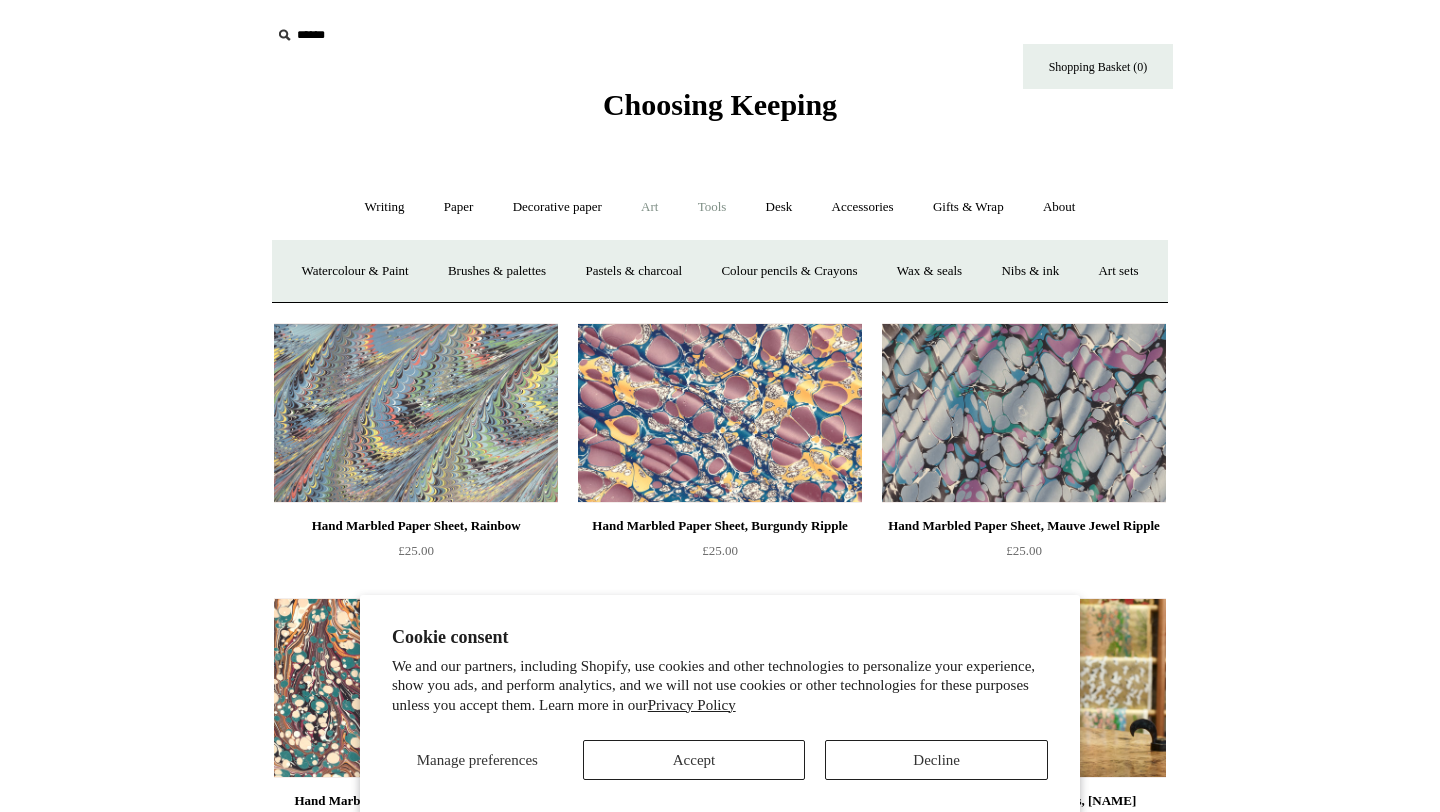 click on "Tools +" at bounding box center [712, 207] 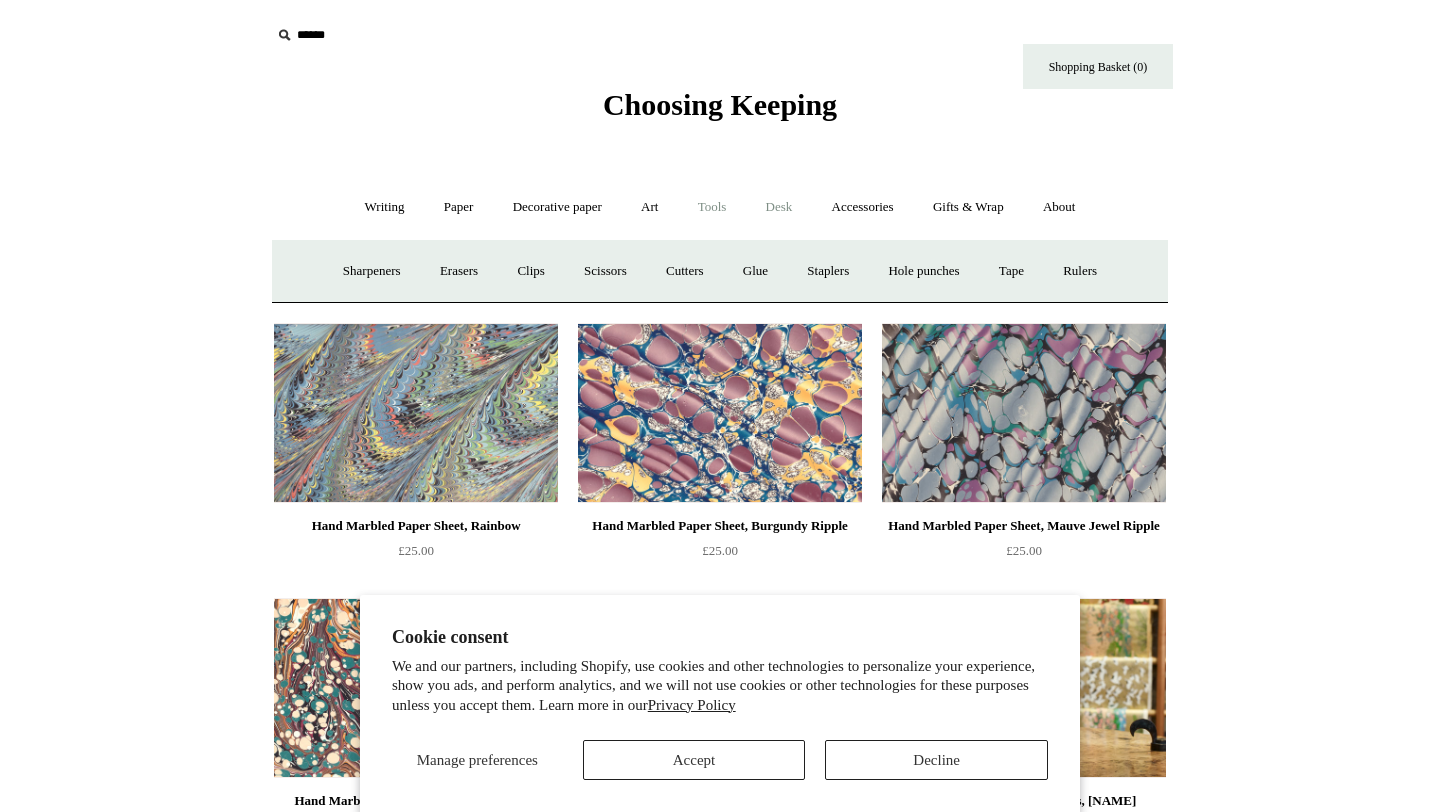 click on "Desk +" at bounding box center (779, 207) 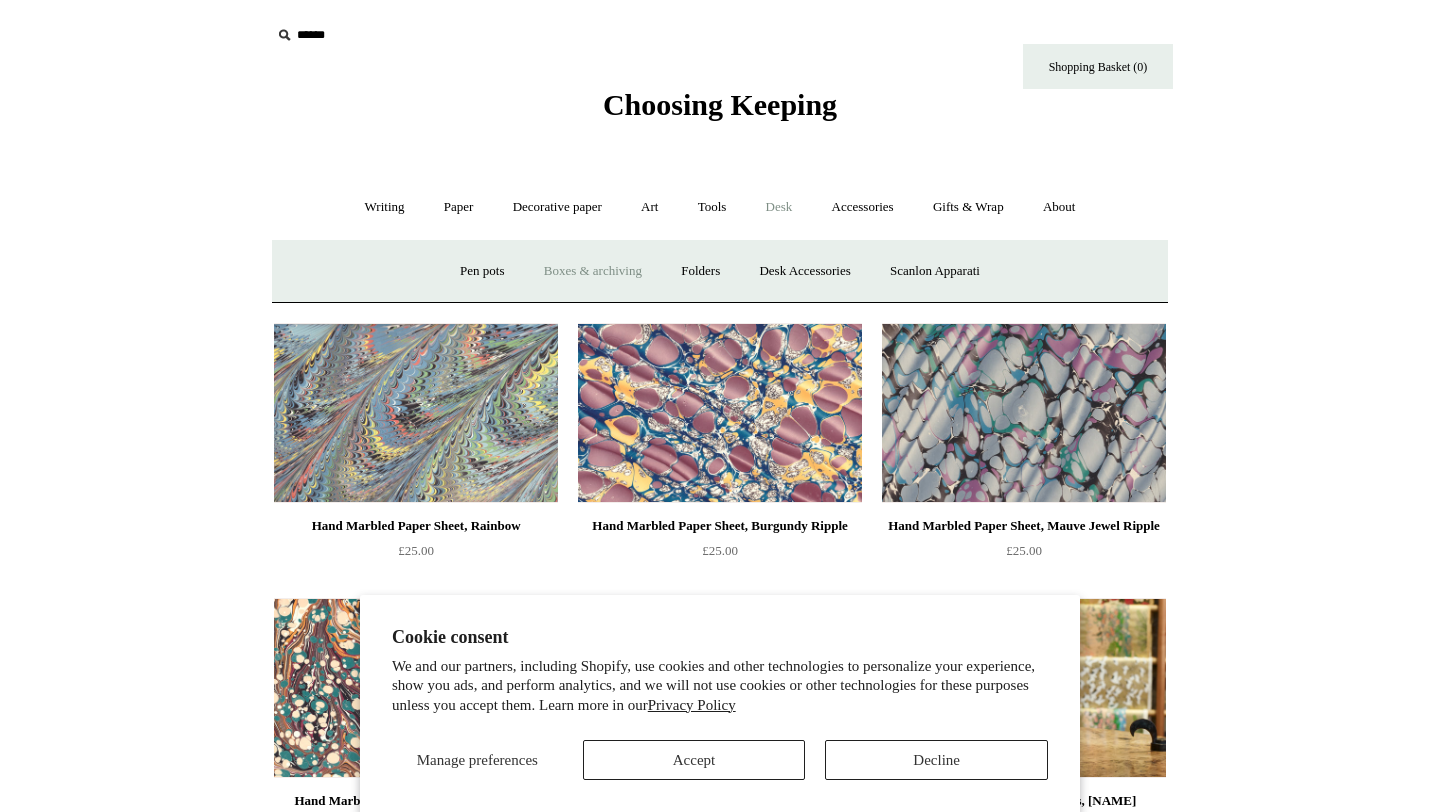 click on "Boxes & archiving" at bounding box center (593, 271) 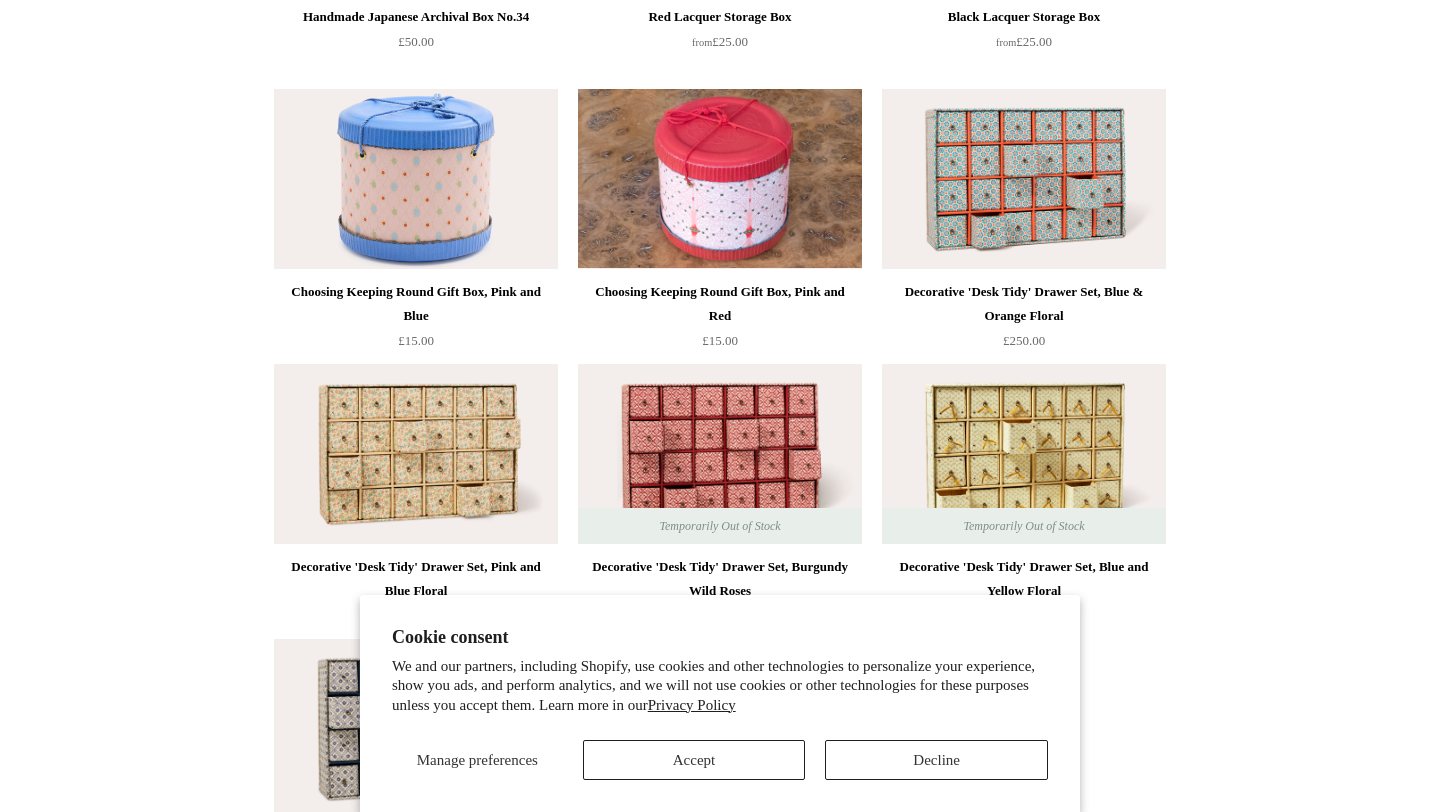 scroll, scrollTop: 2445, scrollLeft: 0, axis: vertical 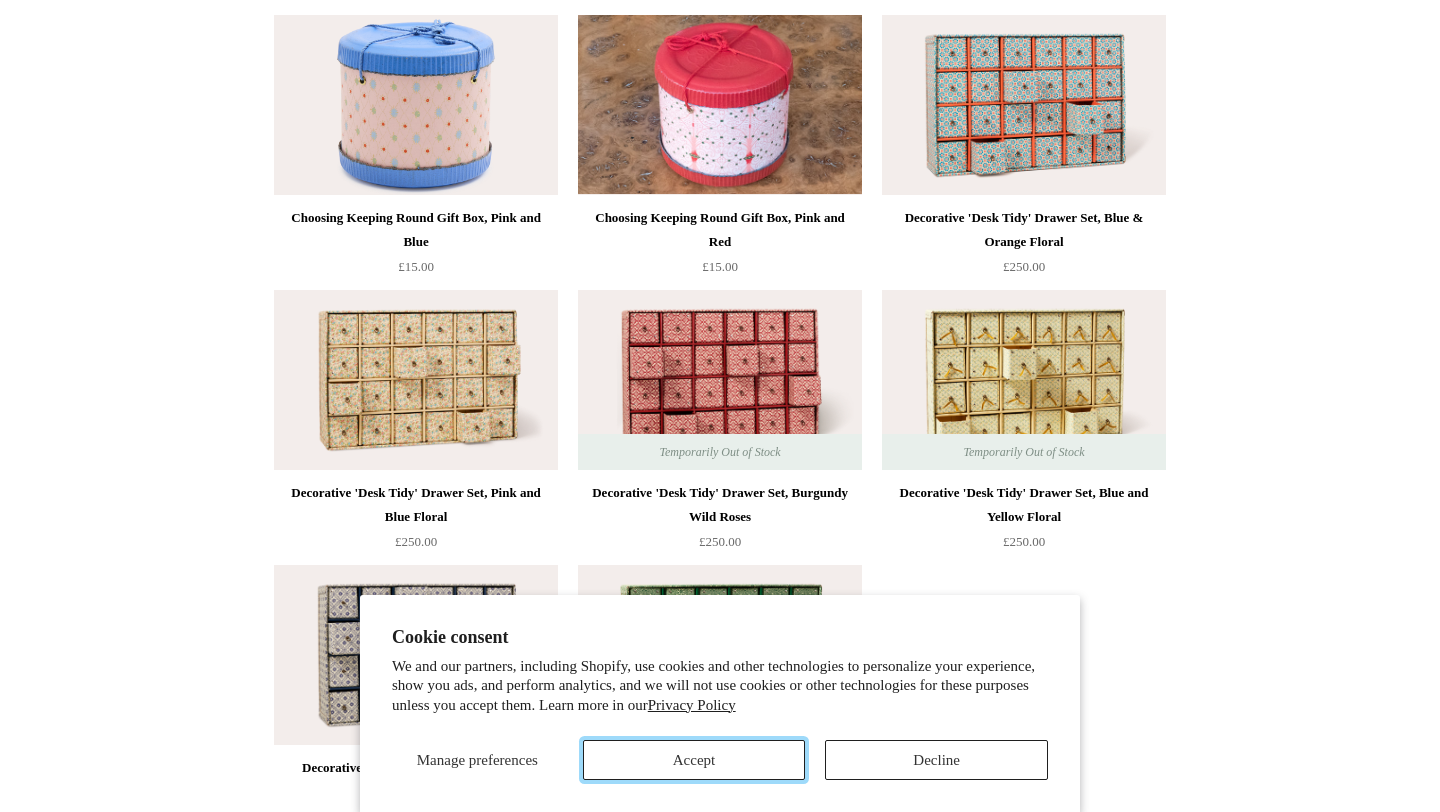 click on "Accept" at bounding box center (694, 760) 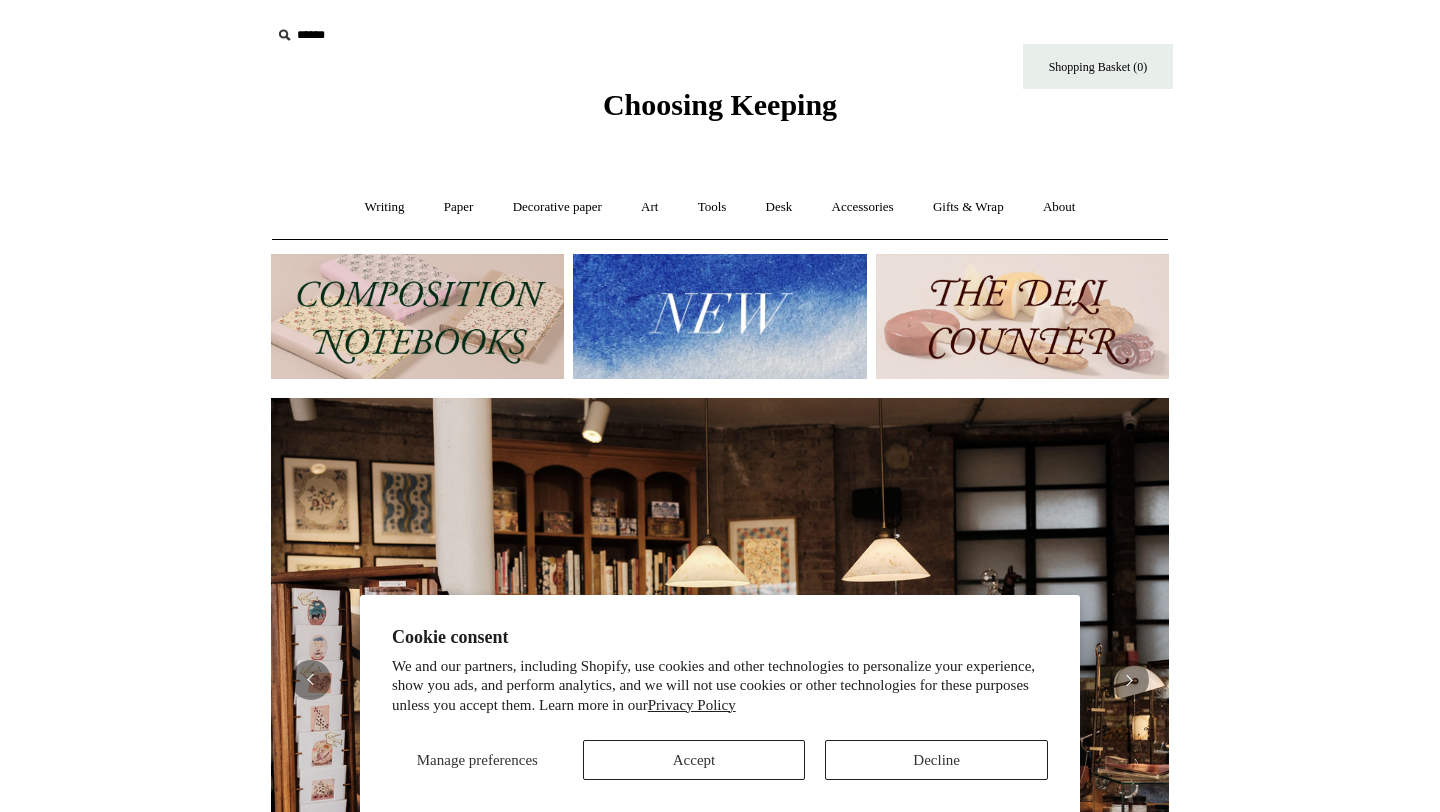 scroll, scrollTop: 0, scrollLeft: 0, axis: both 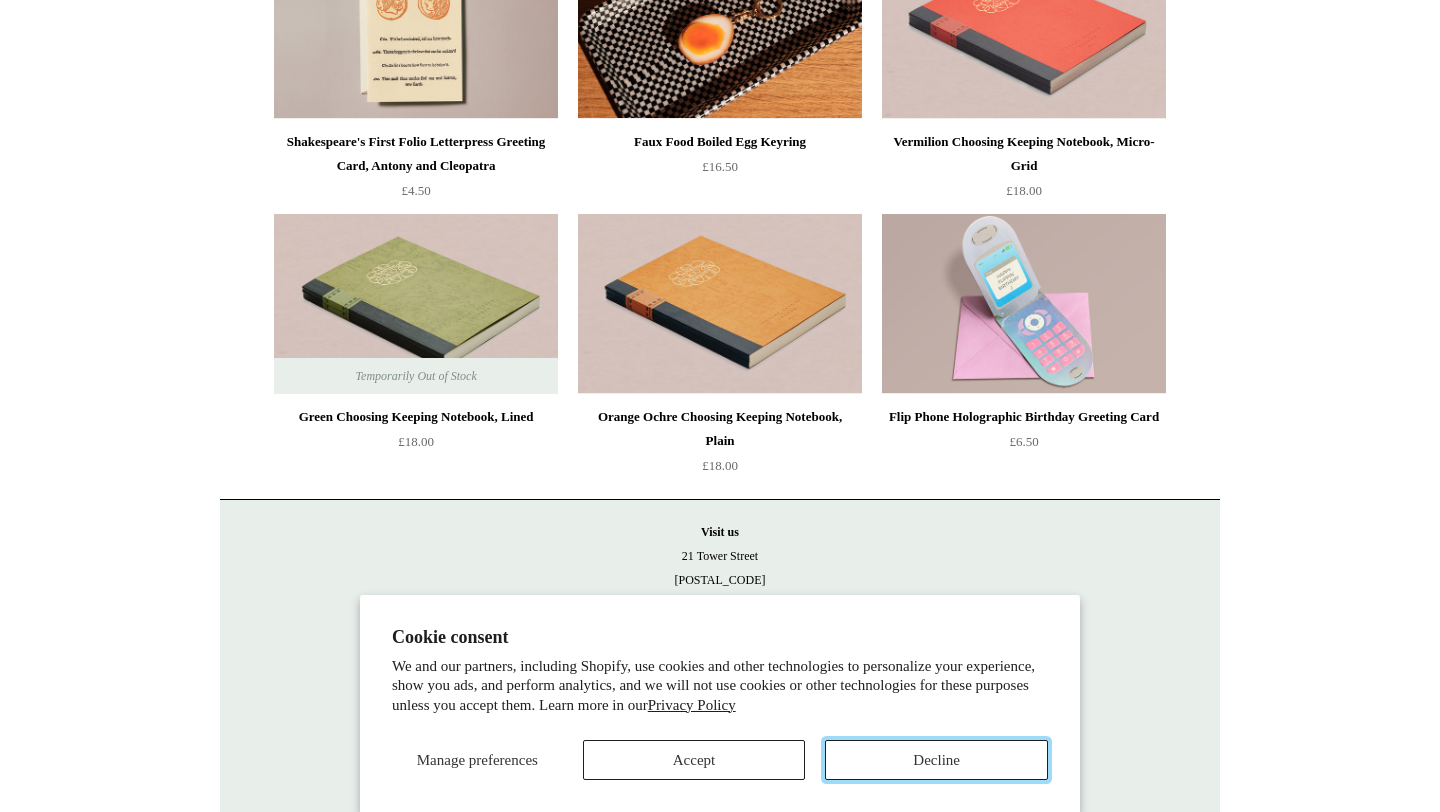 click on "Decline" at bounding box center (936, 760) 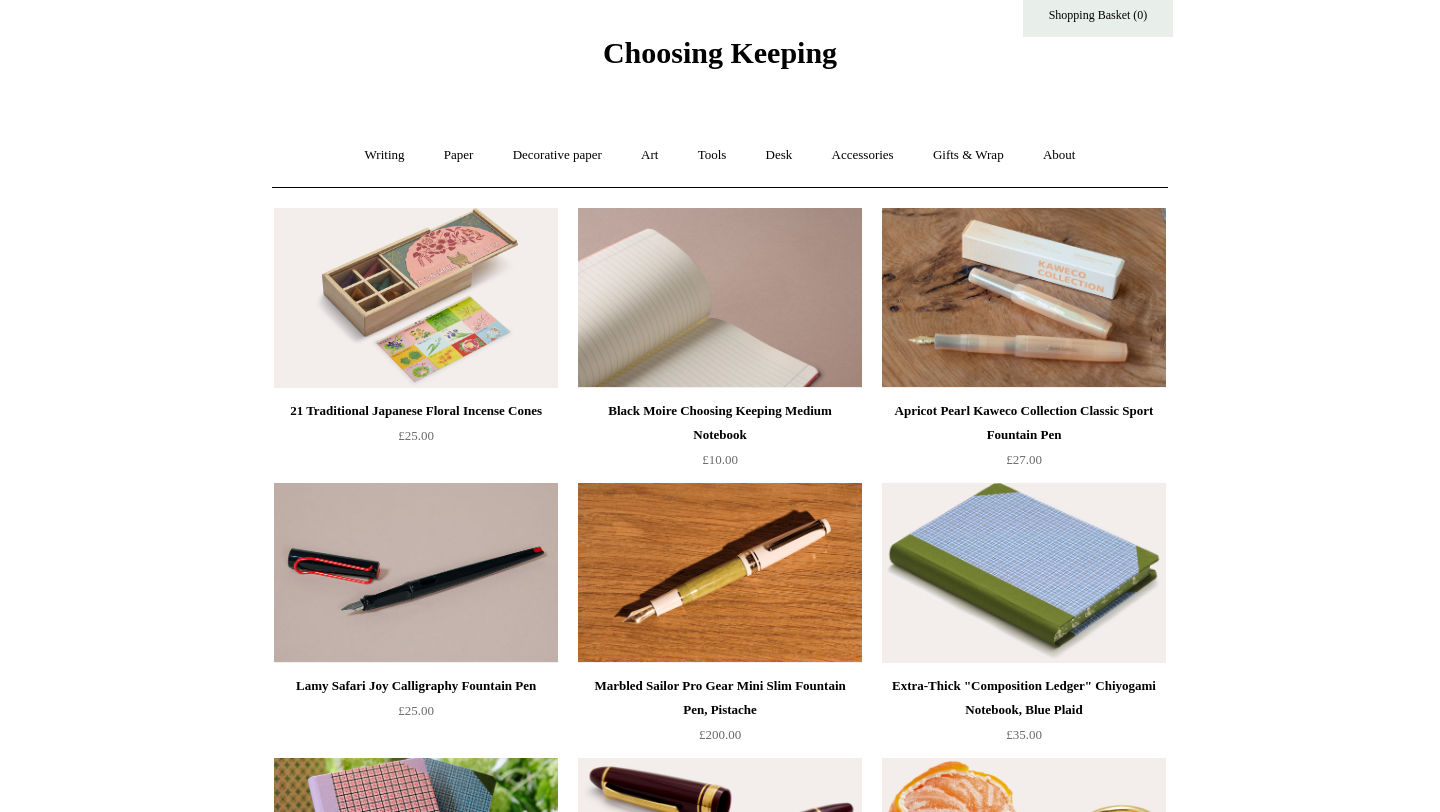 scroll, scrollTop: 0, scrollLeft: 0, axis: both 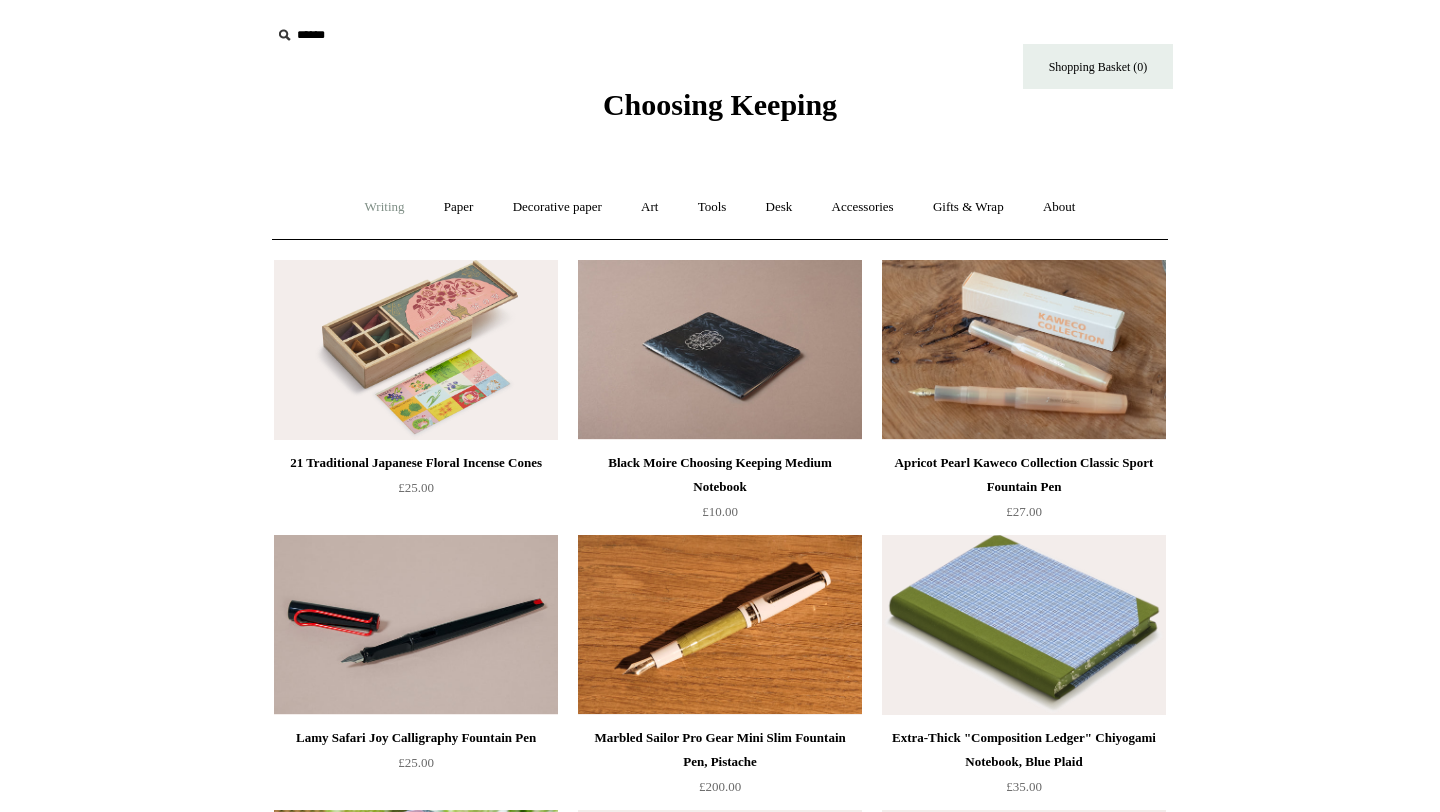 click on "Writing +" at bounding box center (385, 207) 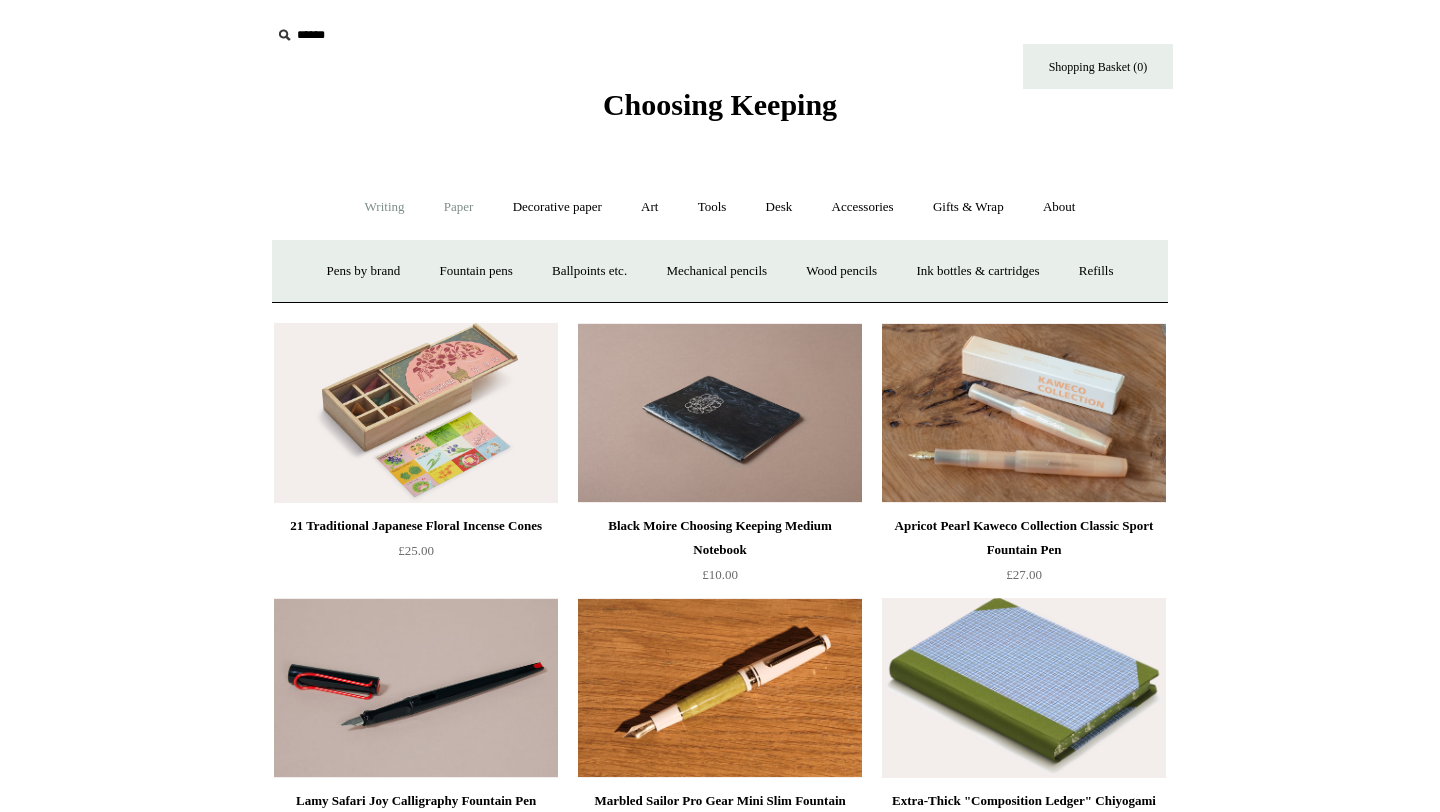click on "Paper +" at bounding box center (459, 207) 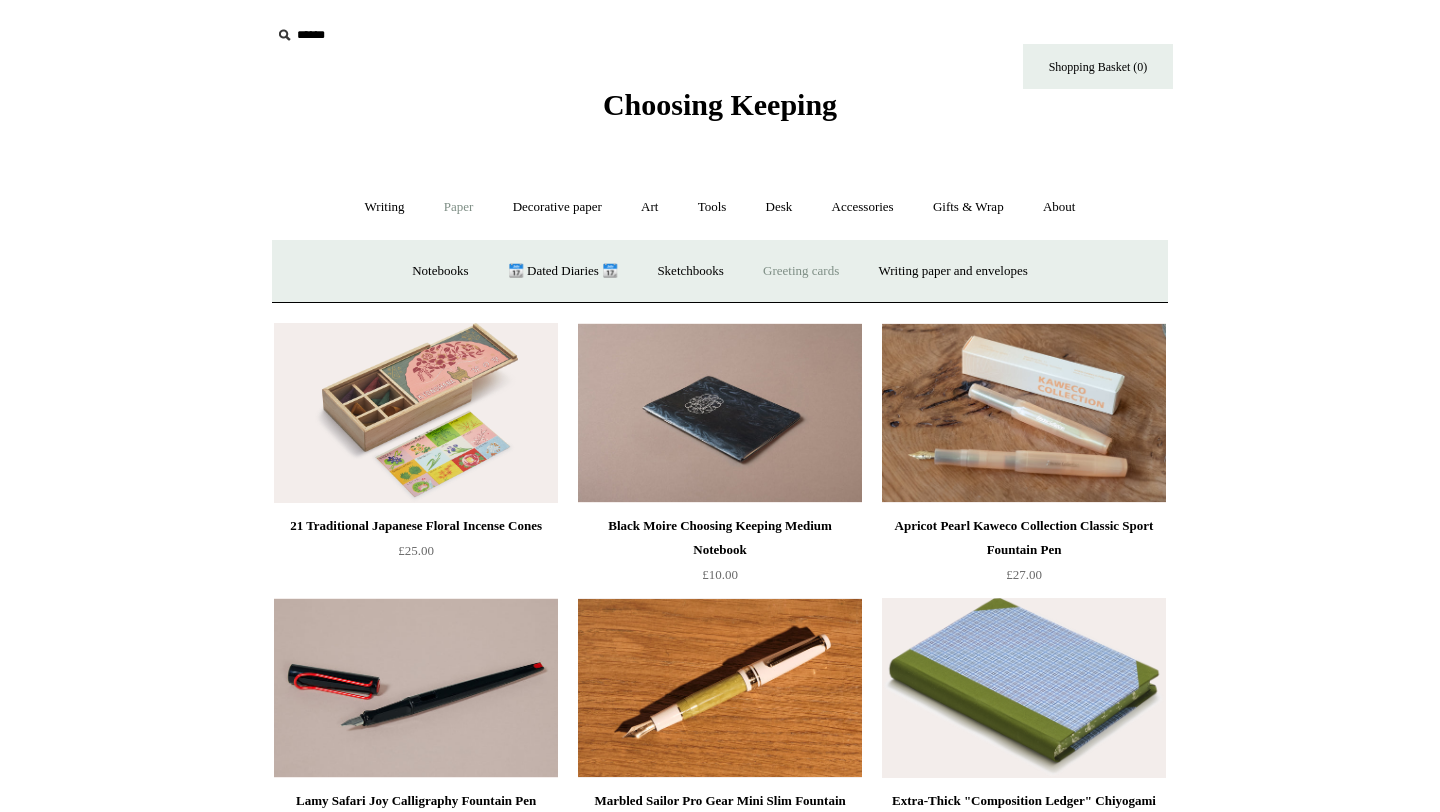 click on "Greeting cards +" at bounding box center (801, 271) 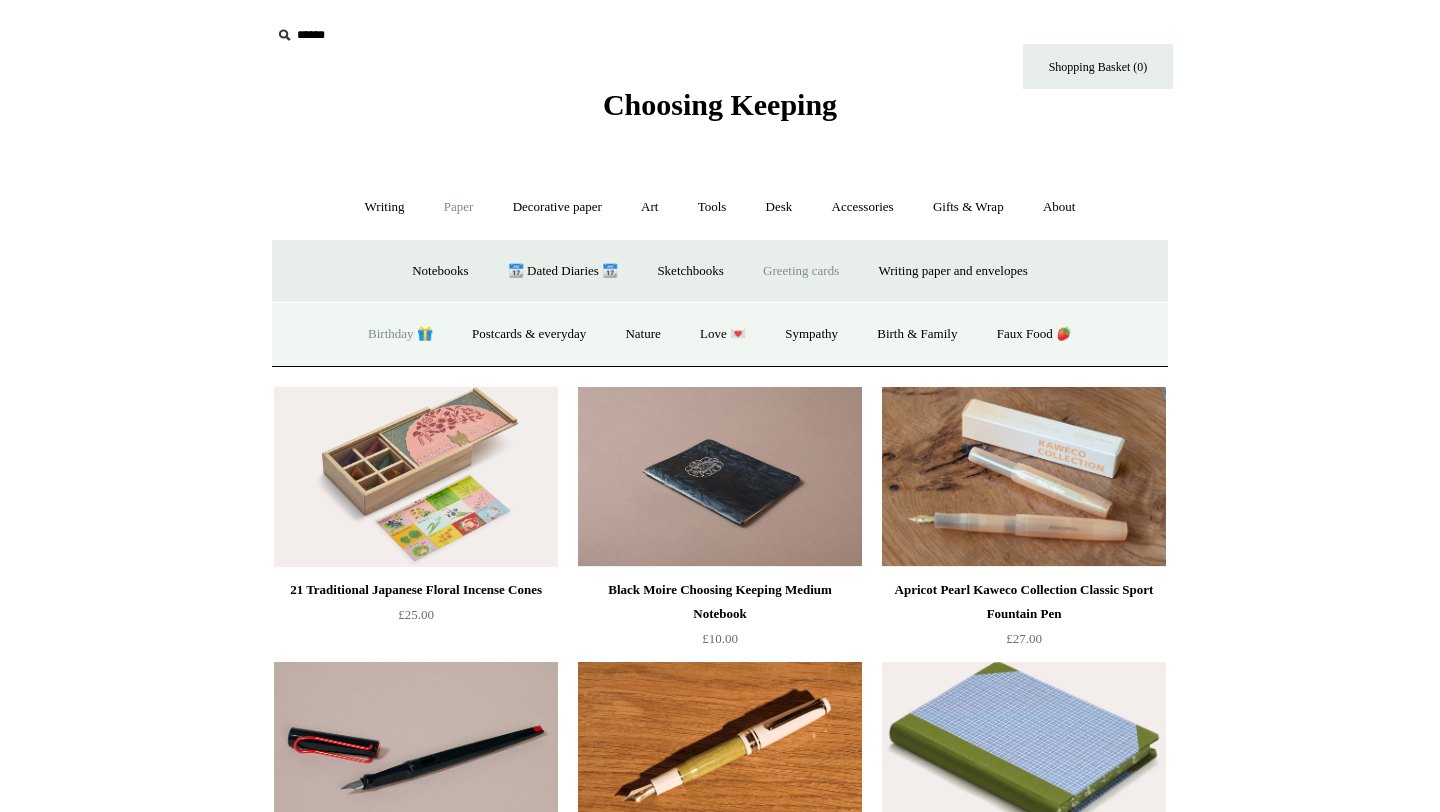 click on "Birthday 🎁" at bounding box center [400, 334] 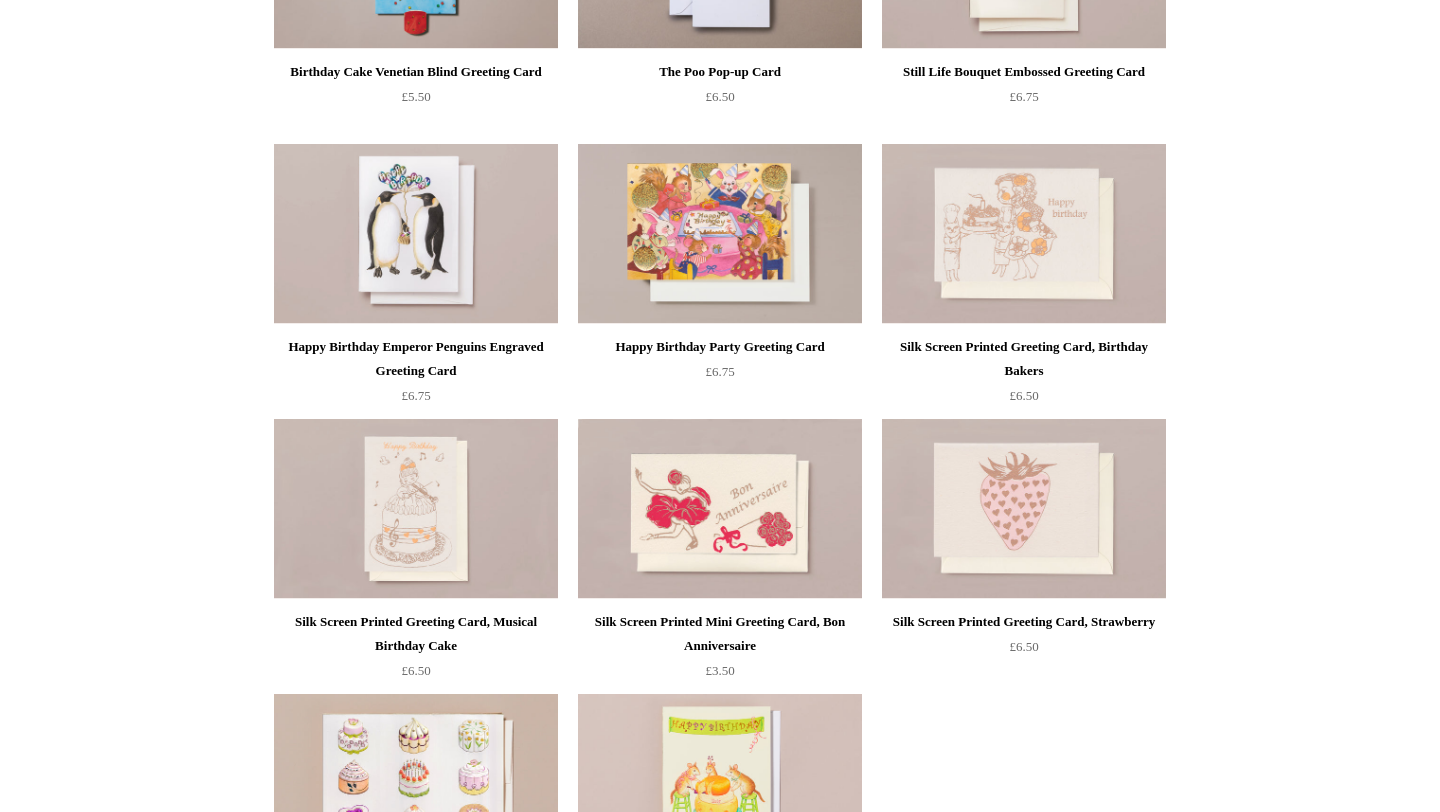 scroll, scrollTop: 379, scrollLeft: 0, axis: vertical 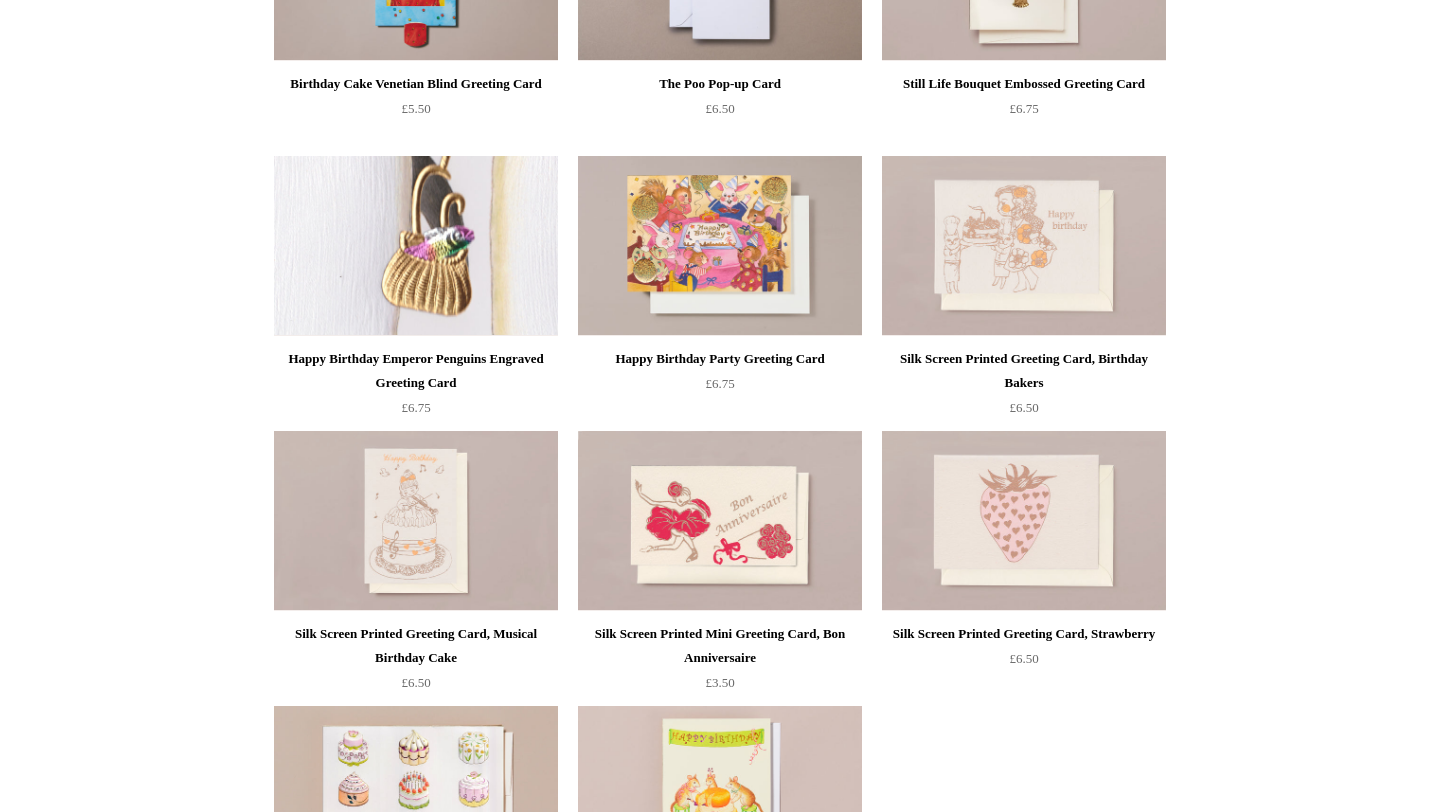 click at bounding box center [416, 246] 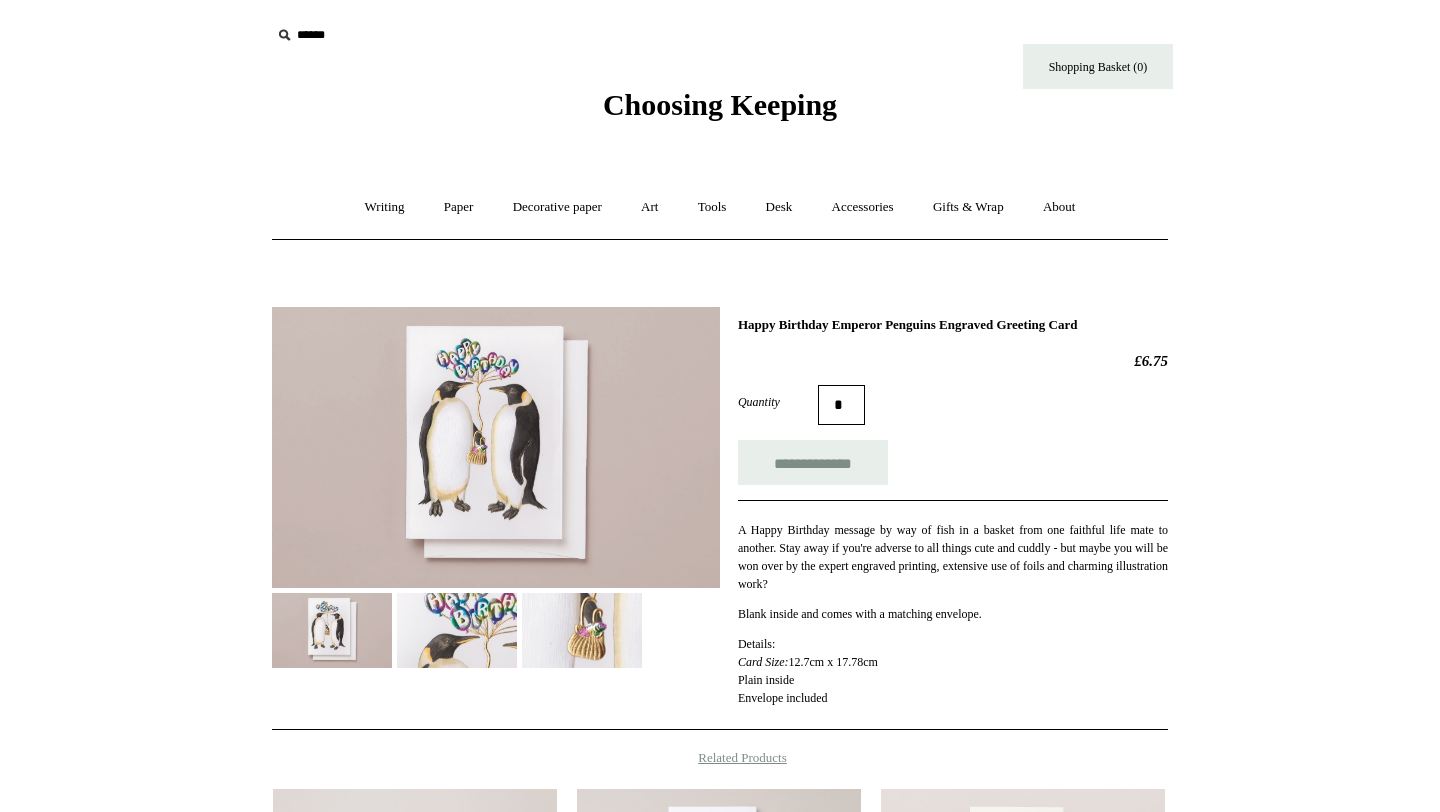 scroll, scrollTop: 0, scrollLeft: 0, axis: both 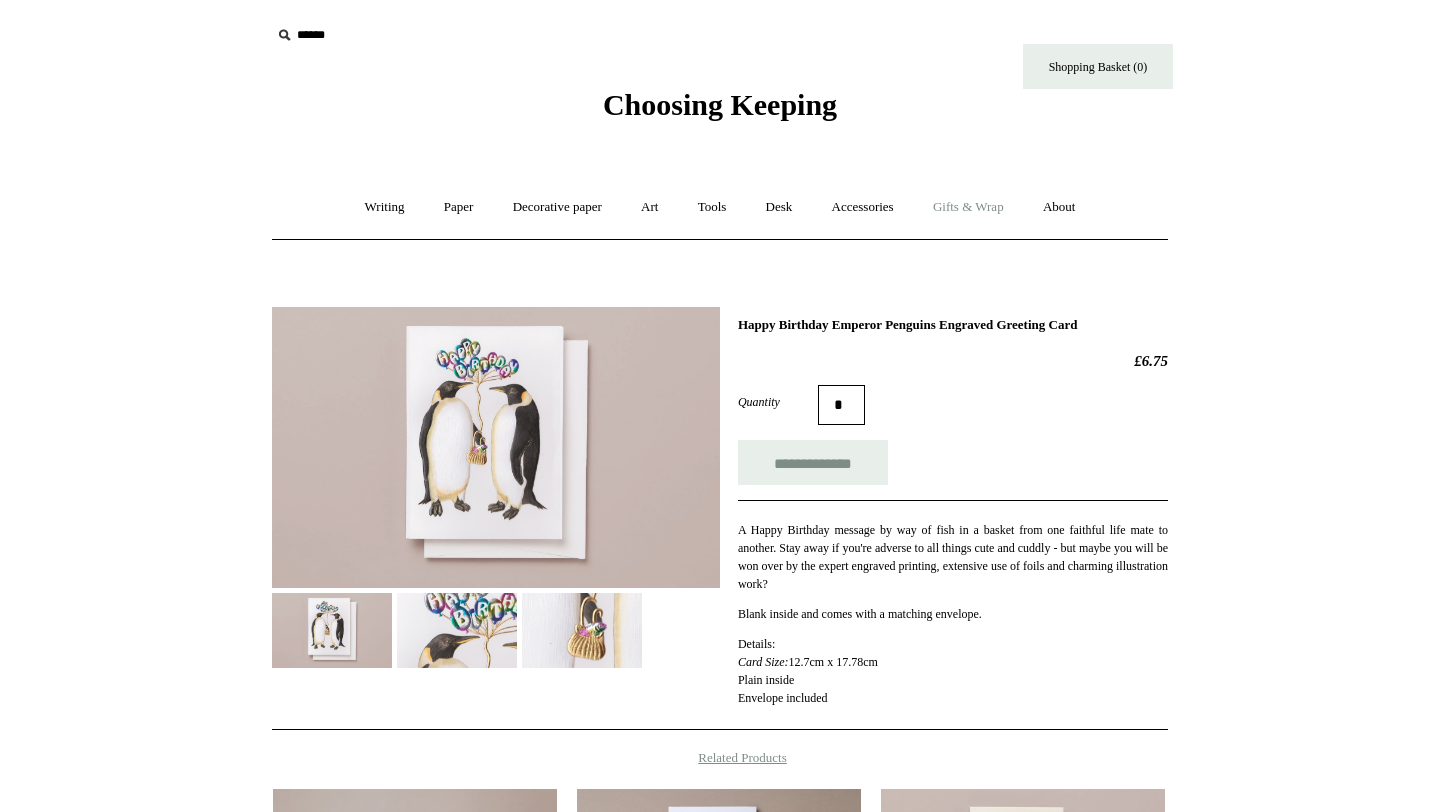 click on "Gifts & Wrap +" at bounding box center (968, 207) 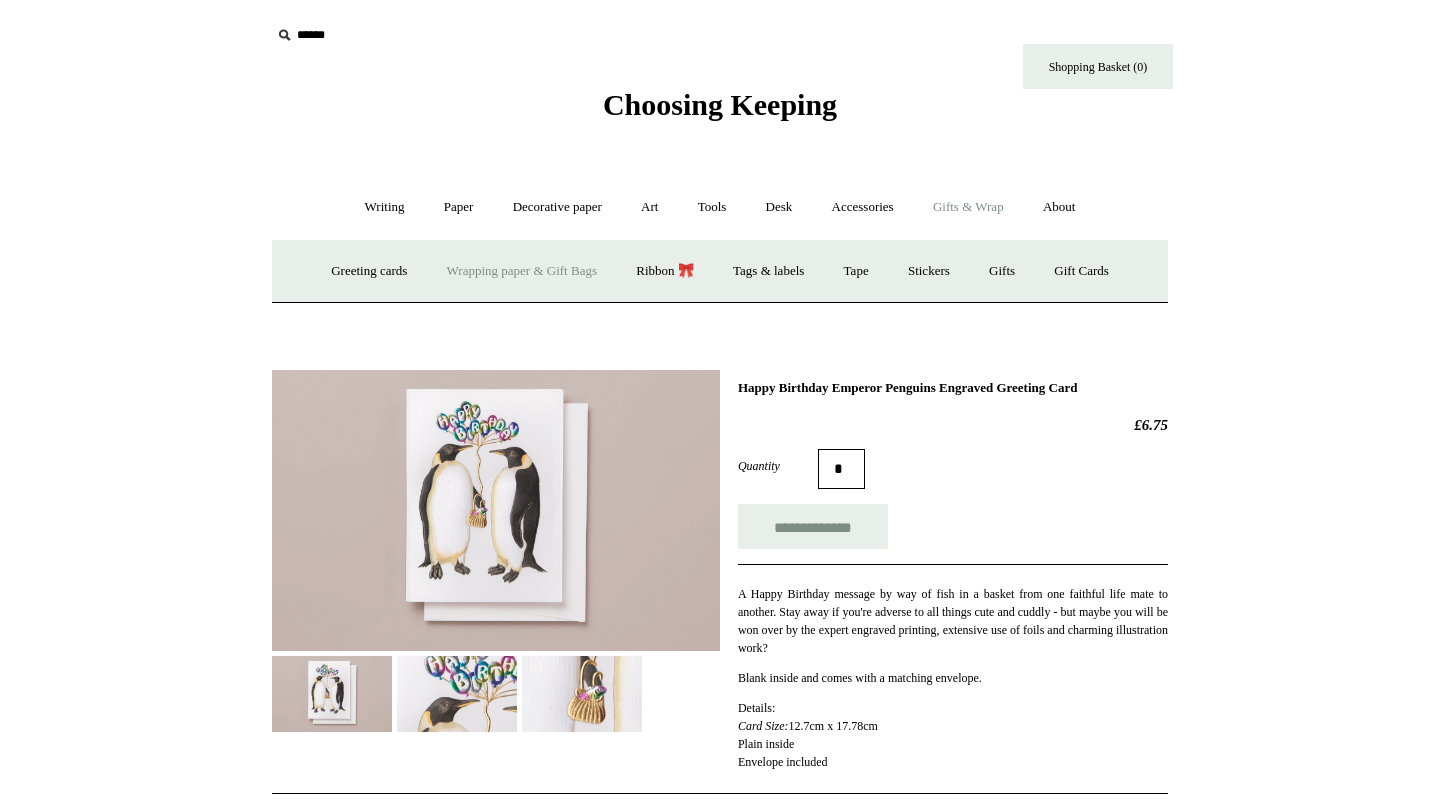 click on "Wrapping paper & Gift Bags" at bounding box center (522, 271) 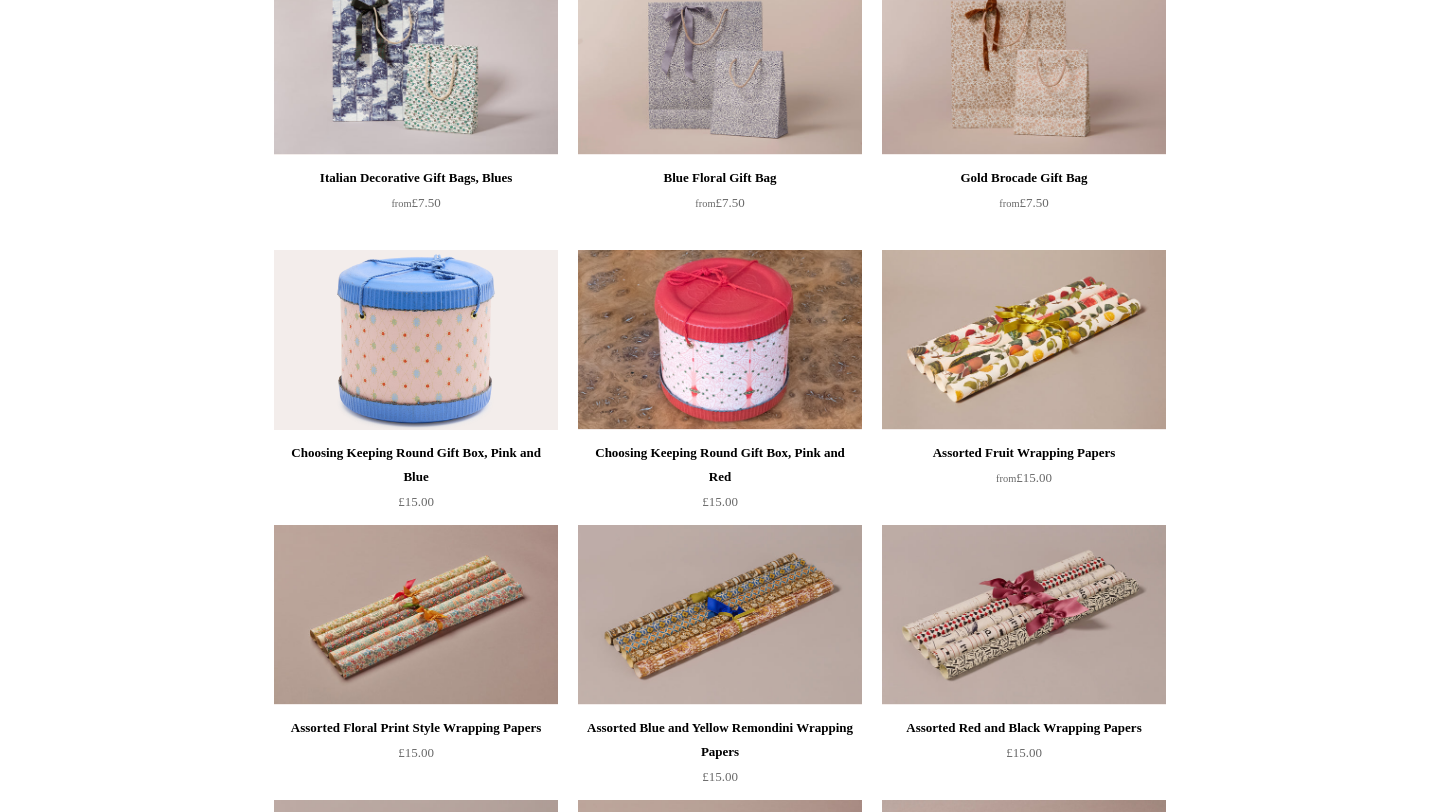 scroll, scrollTop: 663, scrollLeft: 0, axis: vertical 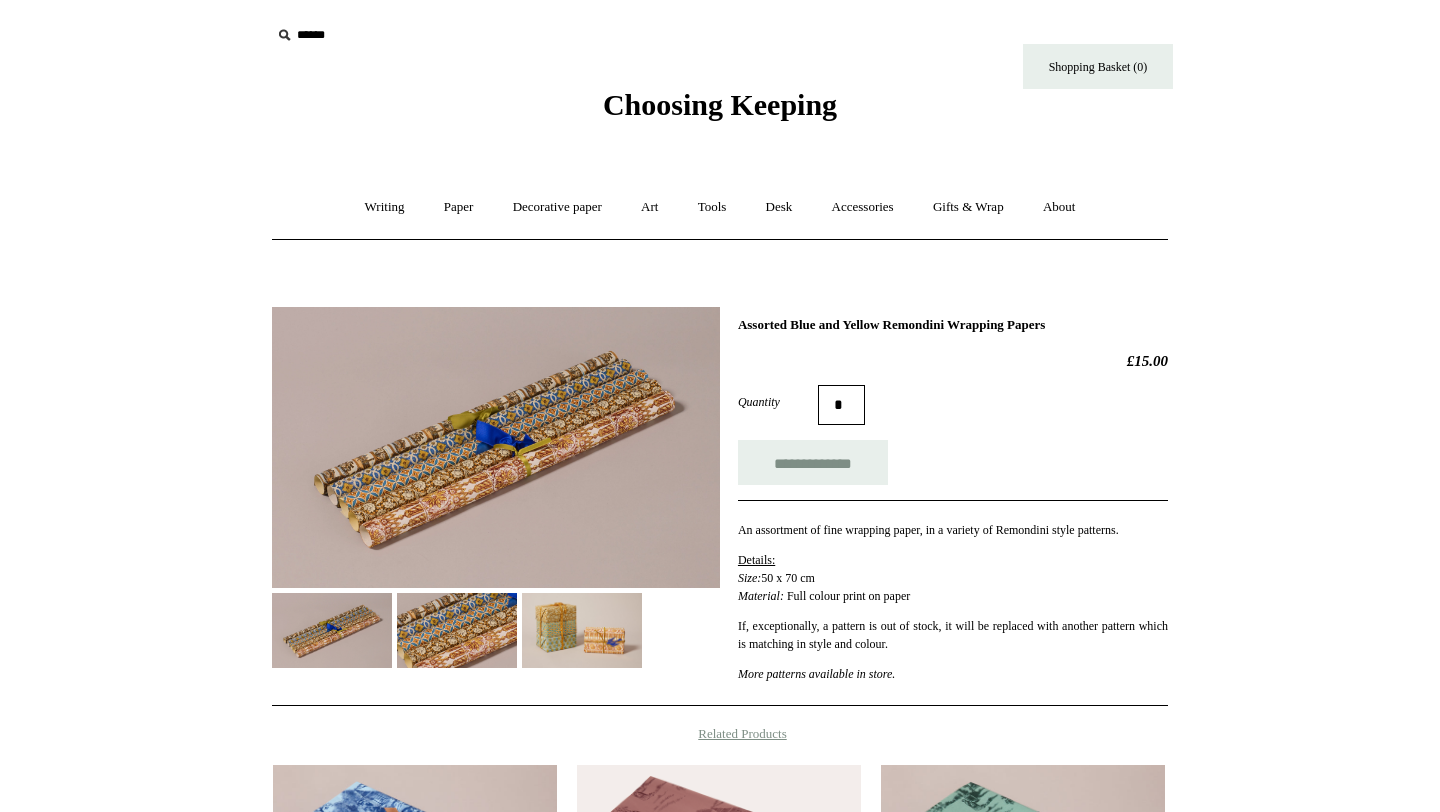 click at bounding box center [457, 630] 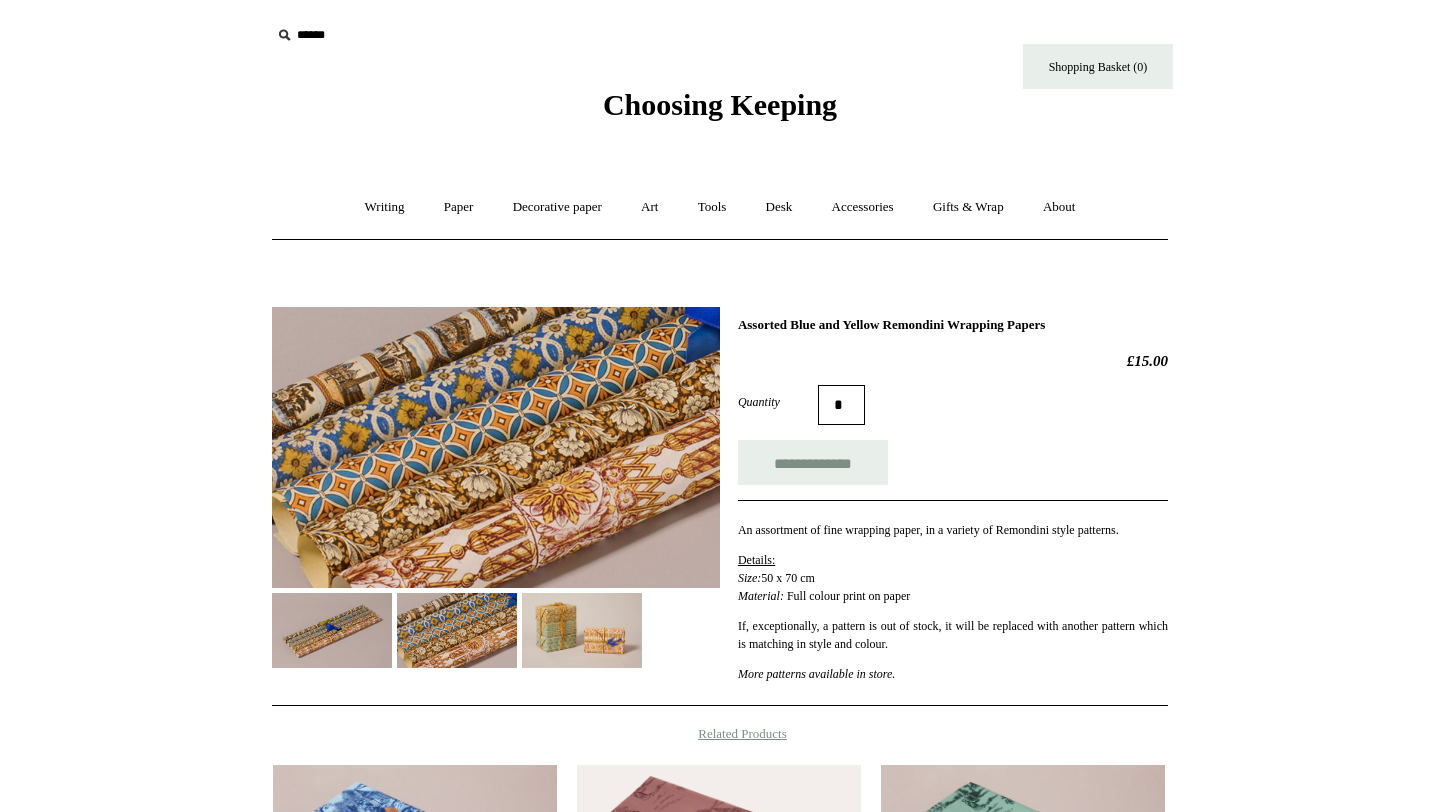 click at bounding box center (582, 630) 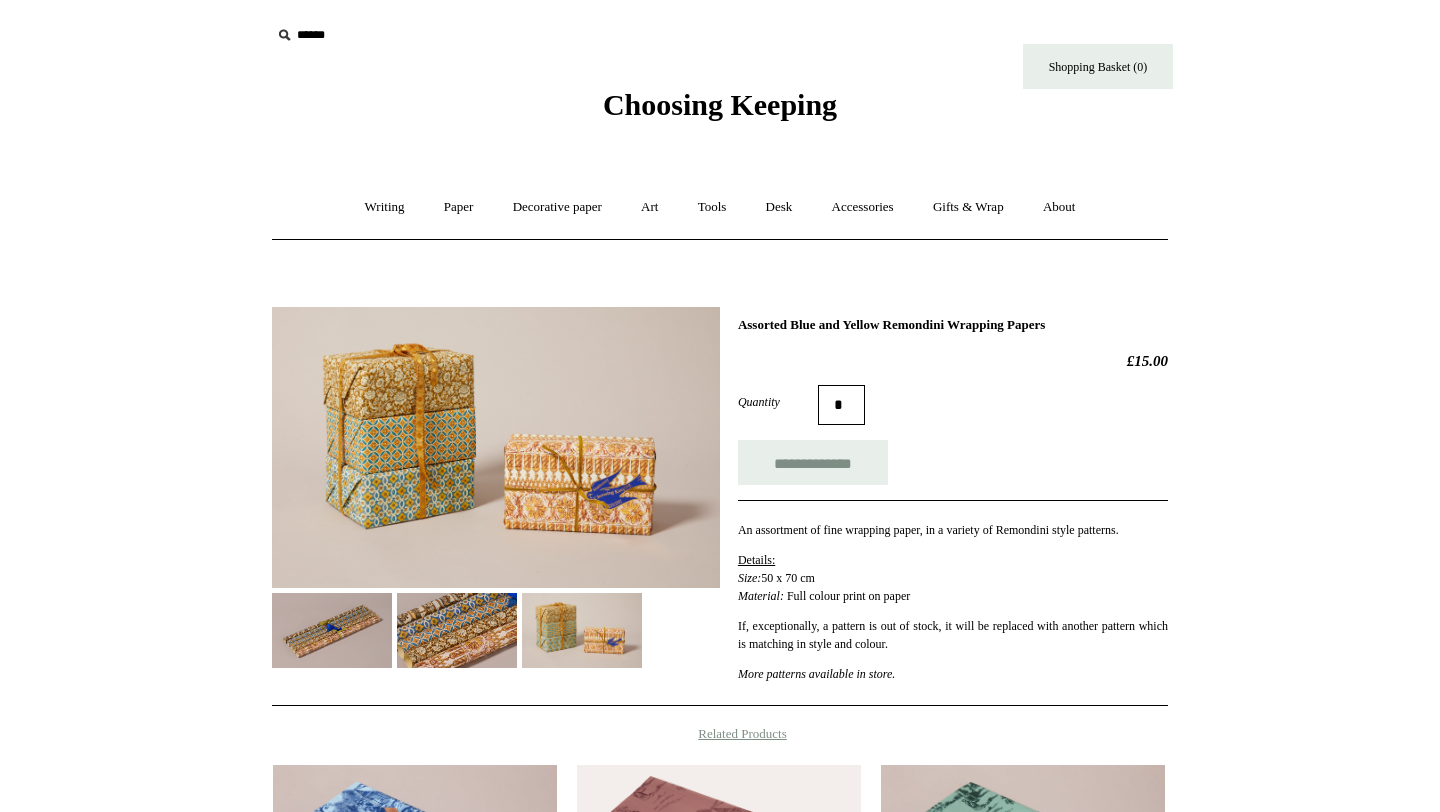 click at bounding box center (332, 630) 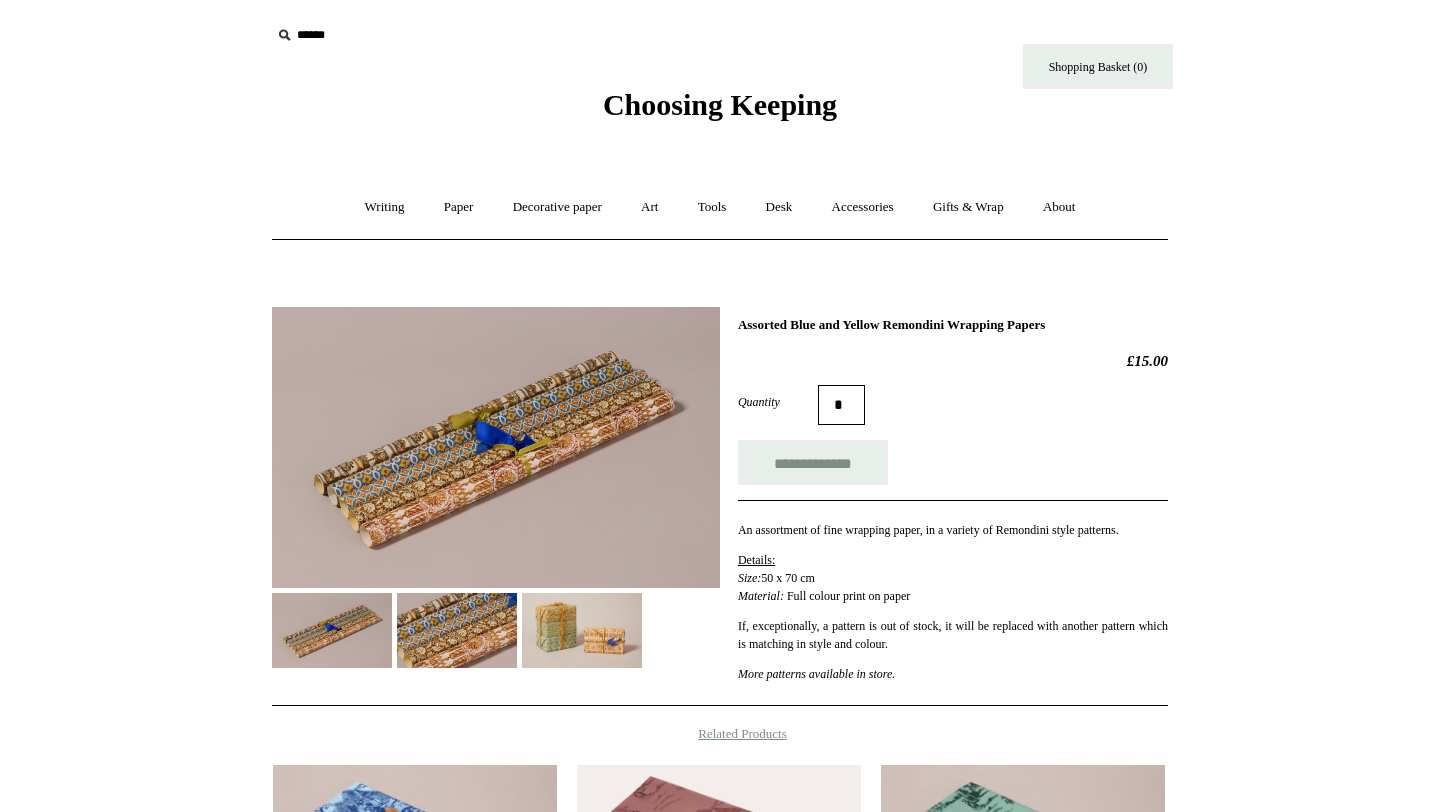 click at bounding box center (457, 630) 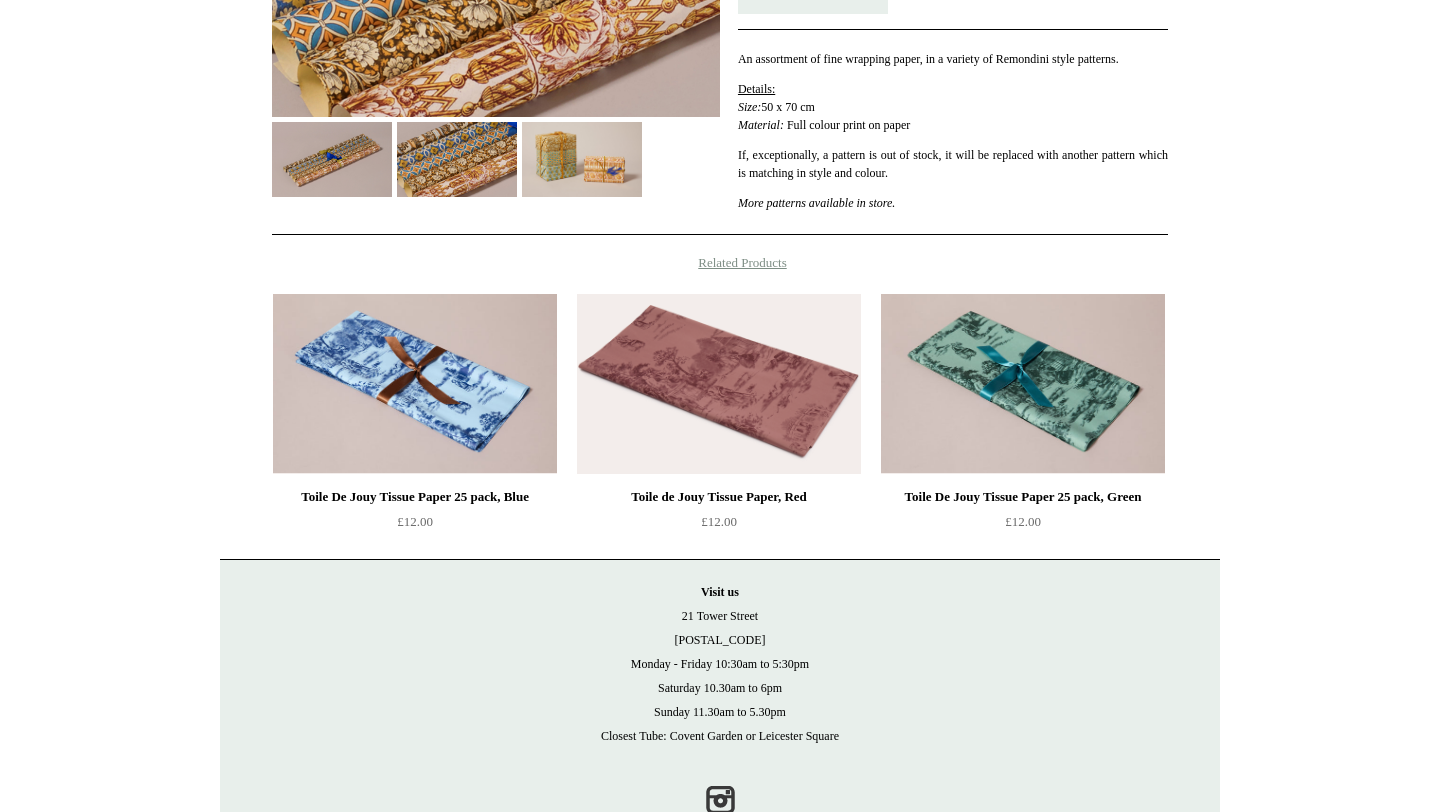 scroll, scrollTop: 532, scrollLeft: 0, axis: vertical 